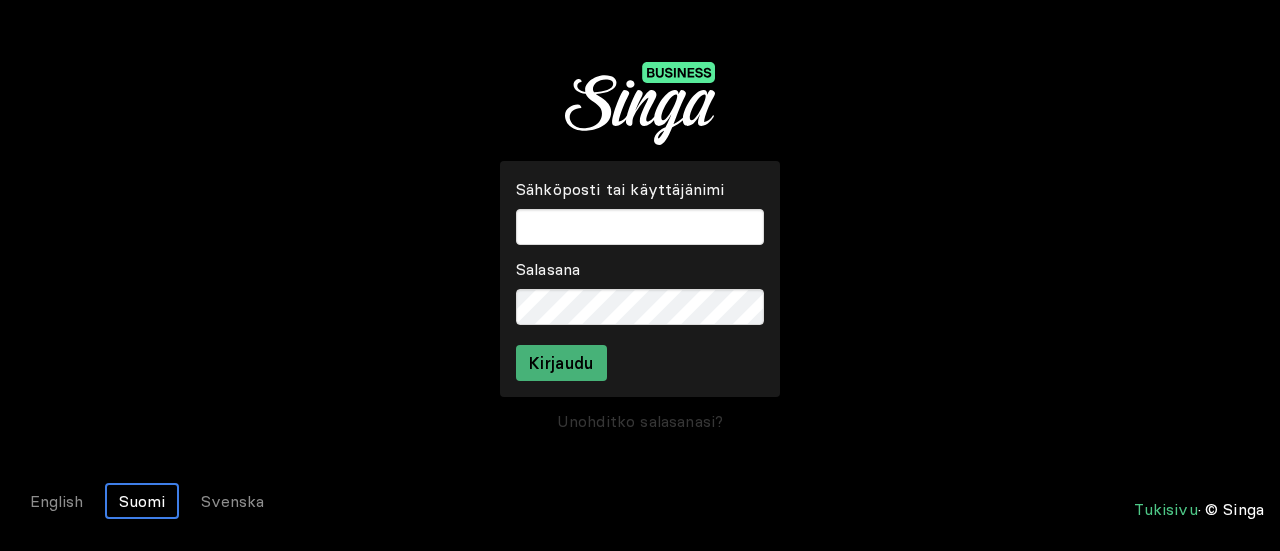 scroll, scrollTop: 0, scrollLeft: 0, axis: both 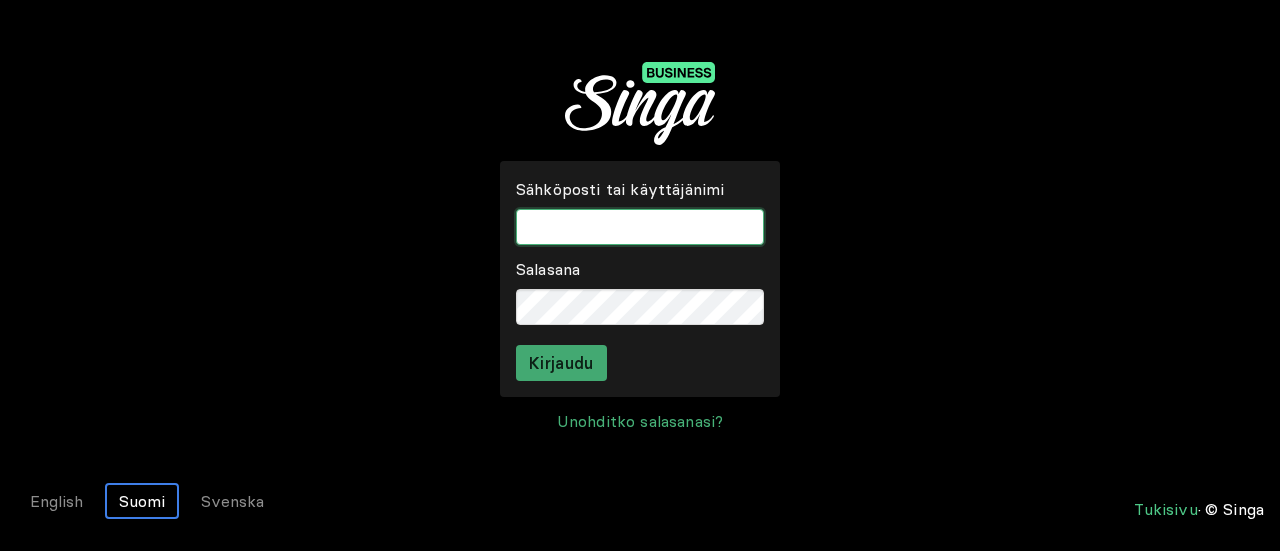 type on "myllytupa" 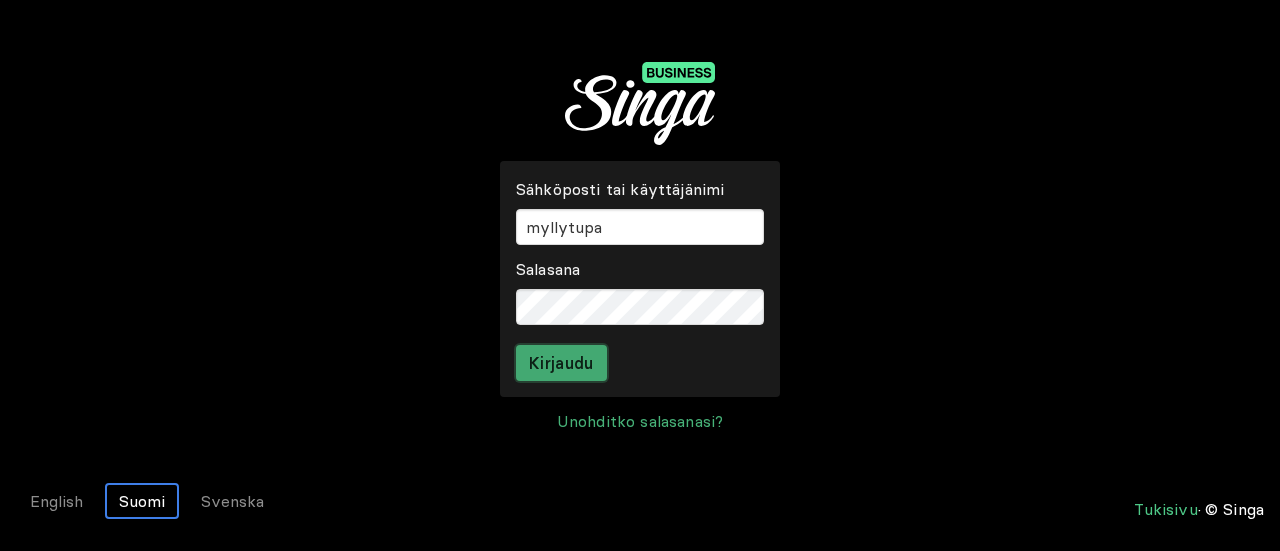 click on "Kirjaudu" at bounding box center [561, 363] 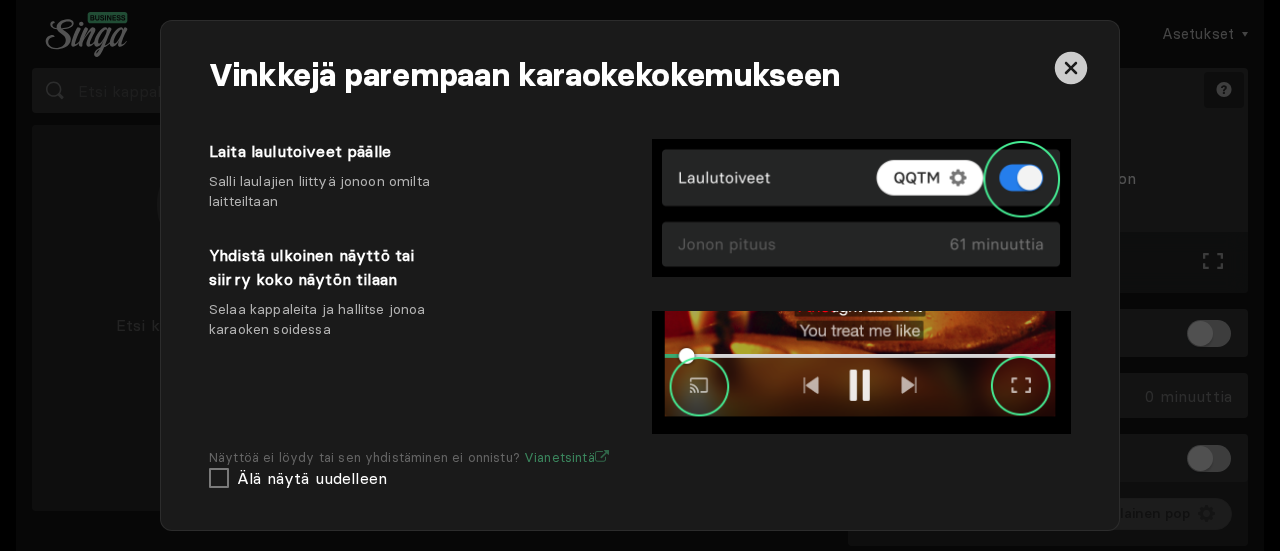 click at bounding box center [1048, 76] 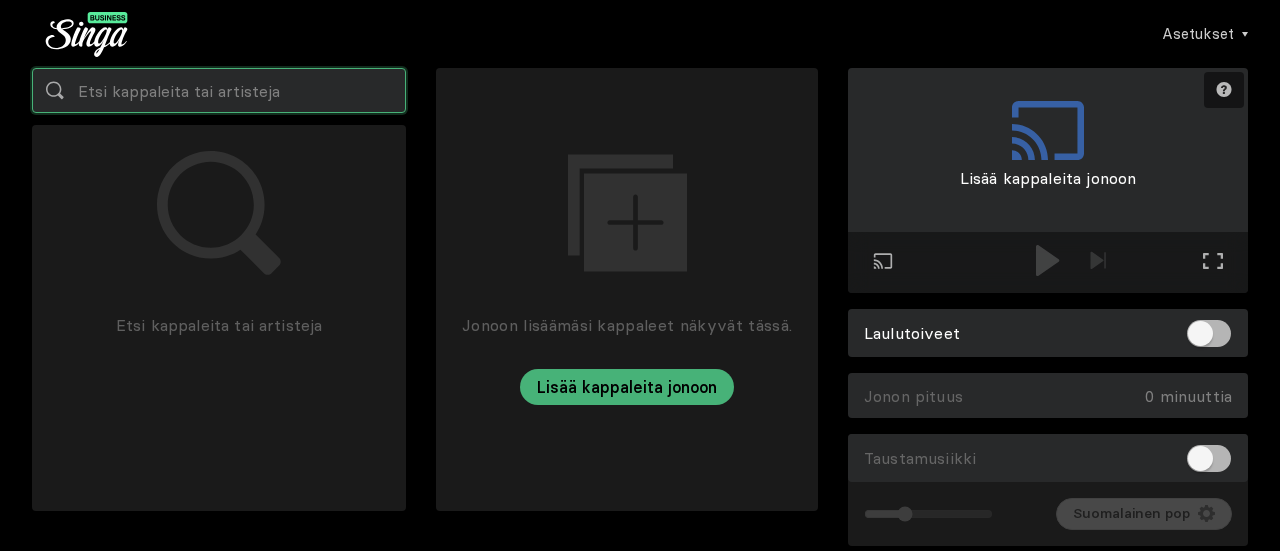 click at bounding box center [219, 90] 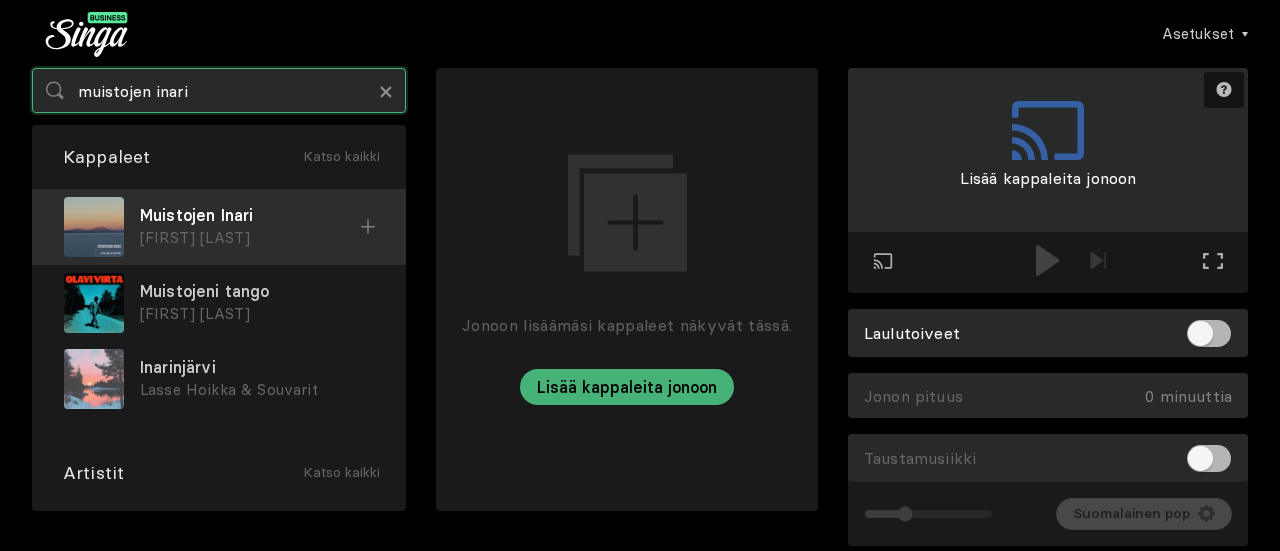 type on "muistojen inari" 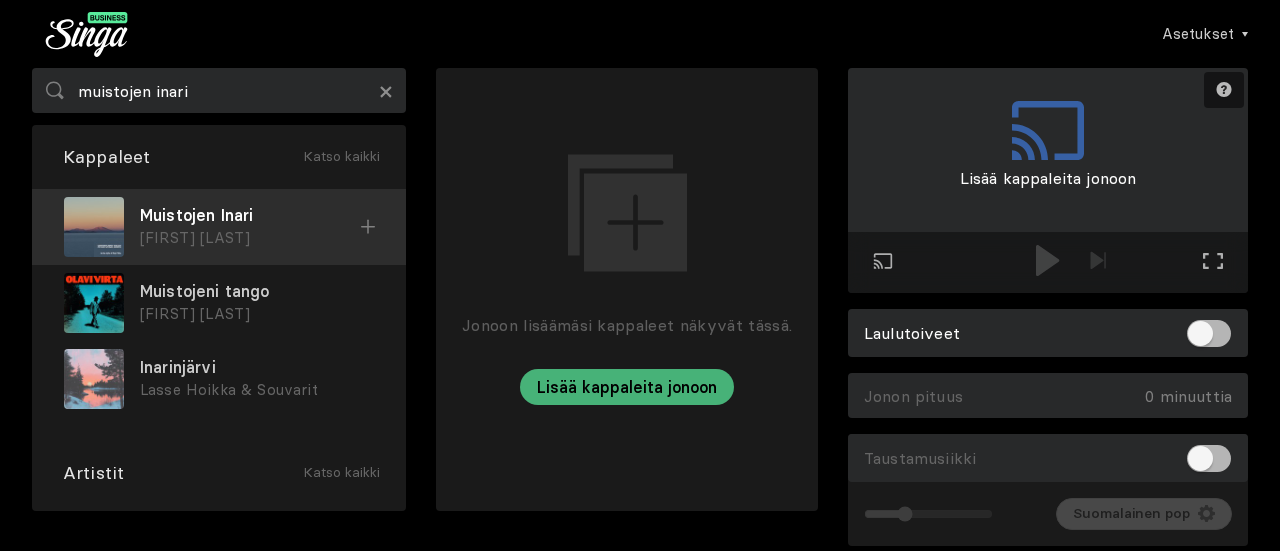click at bounding box center [368, 227] 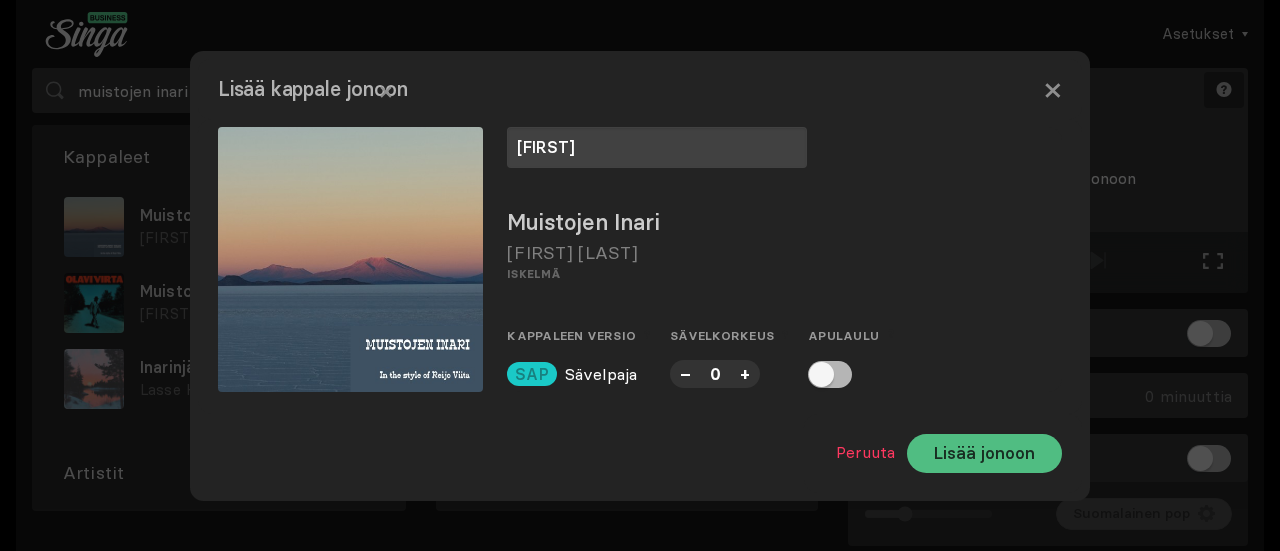 type on "[FIRST]" 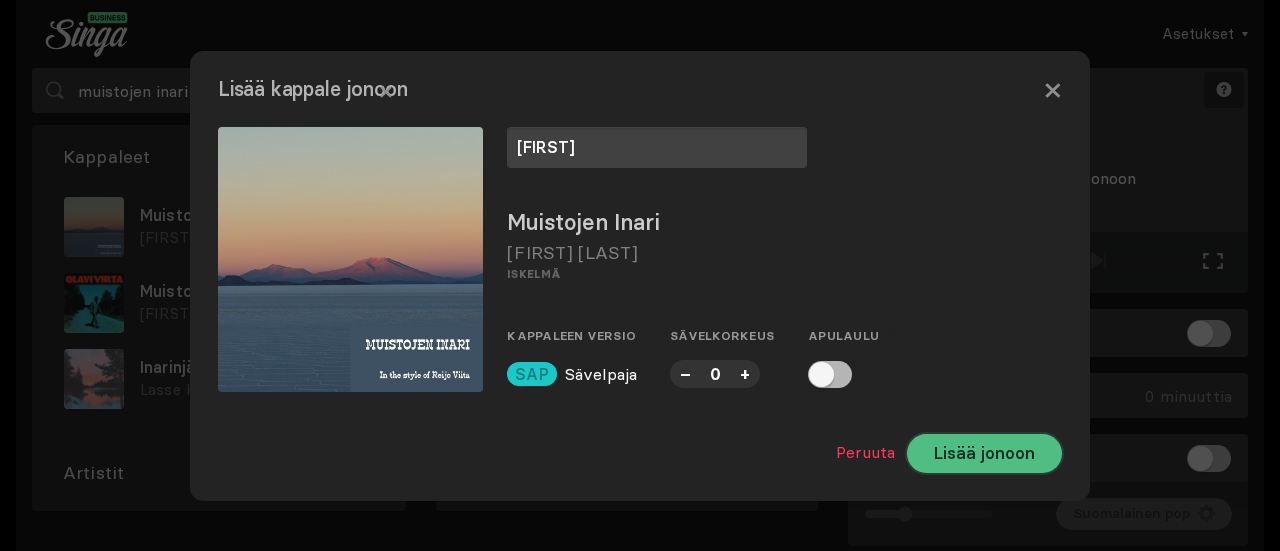 click on "Lisää jonoon" at bounding box center (984, 453) 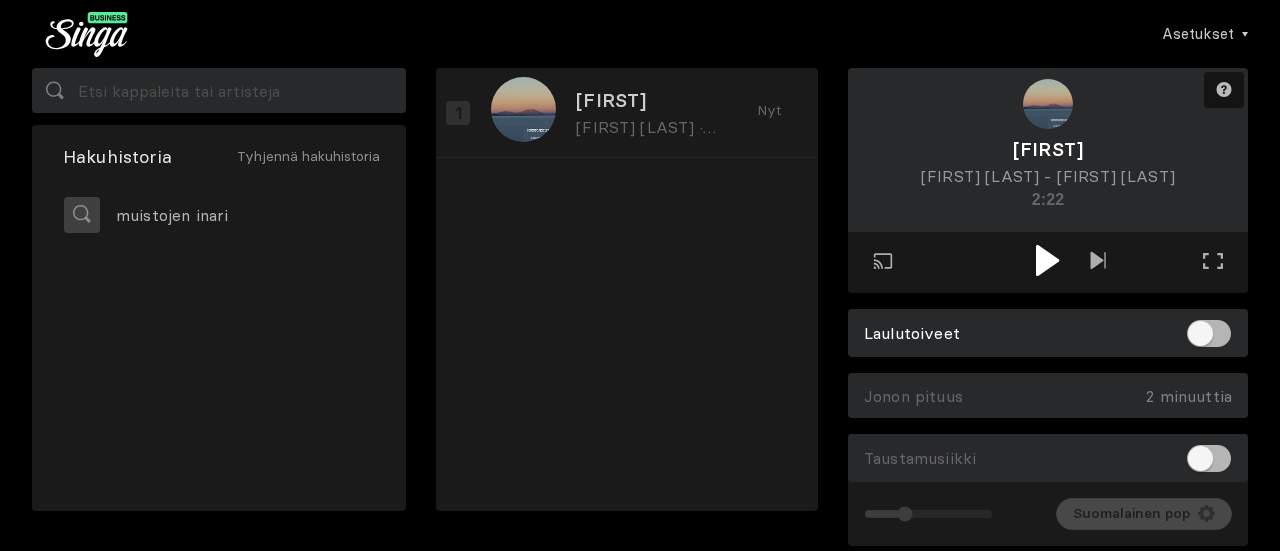 click at bounding box center (1047, 260) 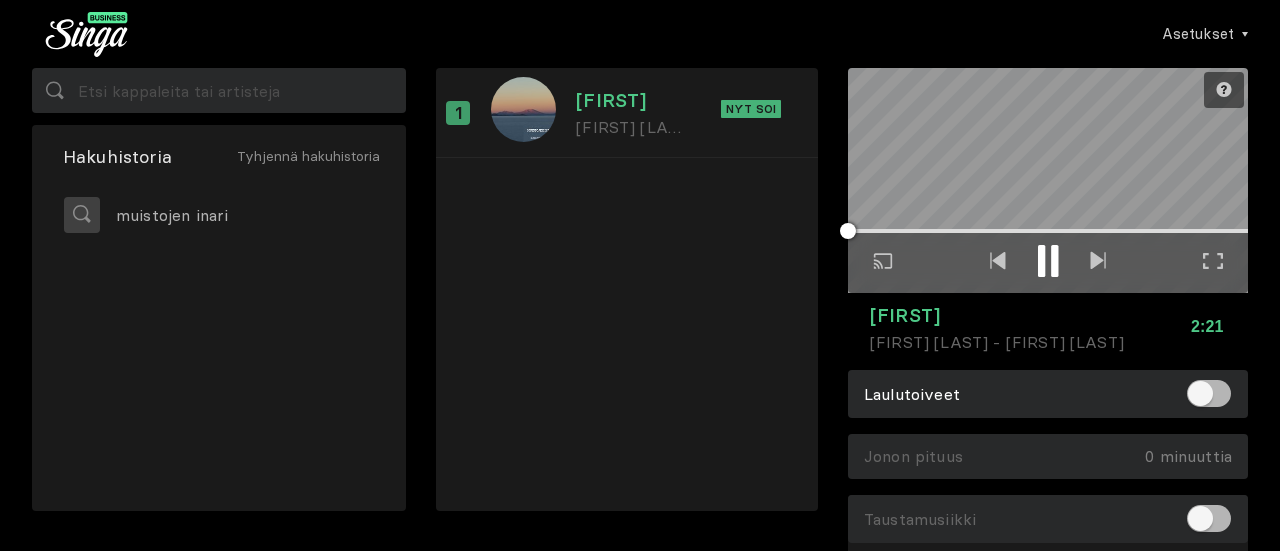 click at bounding box center (1213, 261) 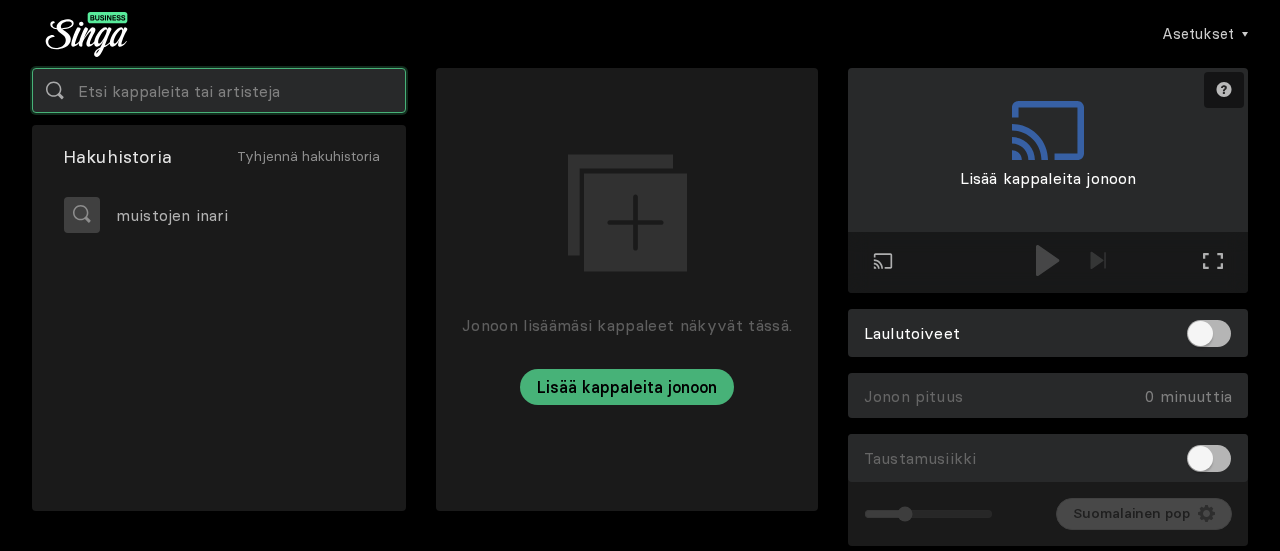 click at bounding box center [219, 90] 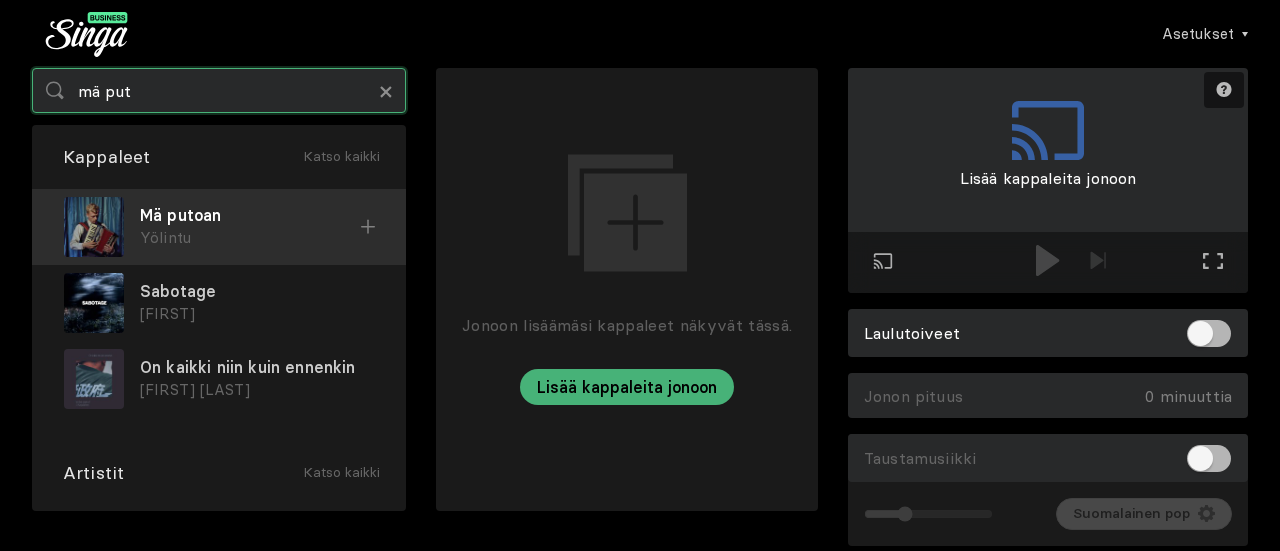 type on "mä put" 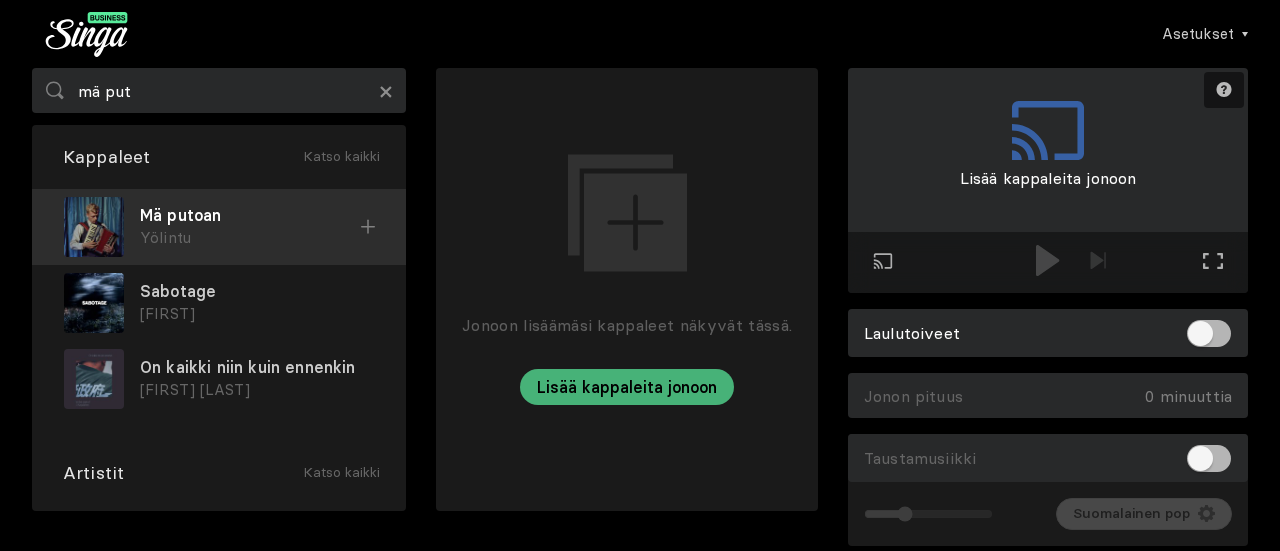 click at bounding box center (368, 227) 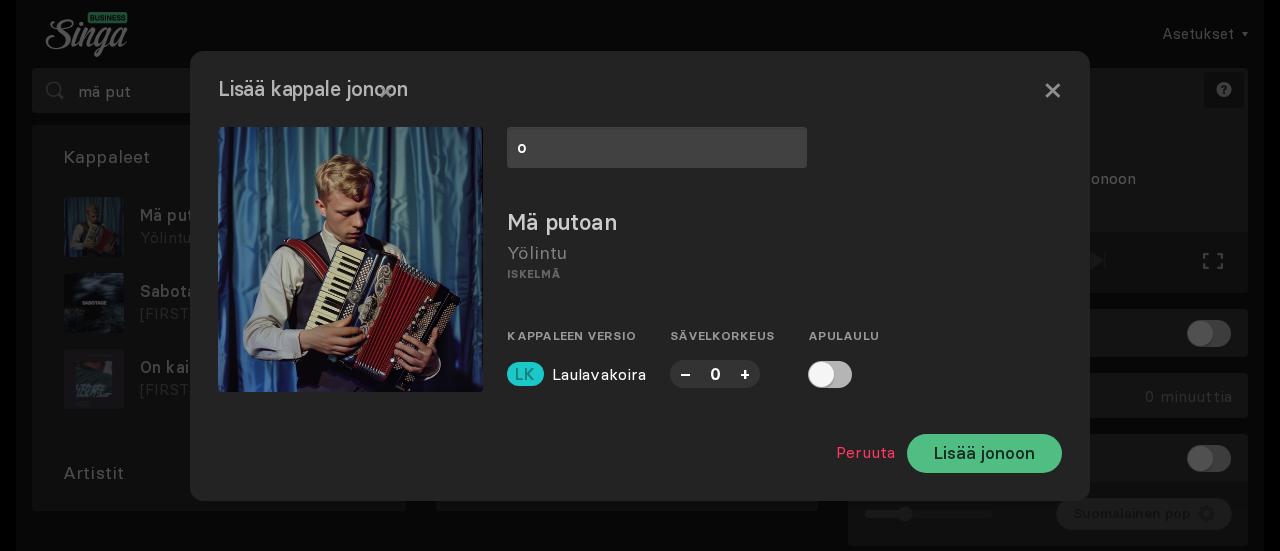 type on "o" 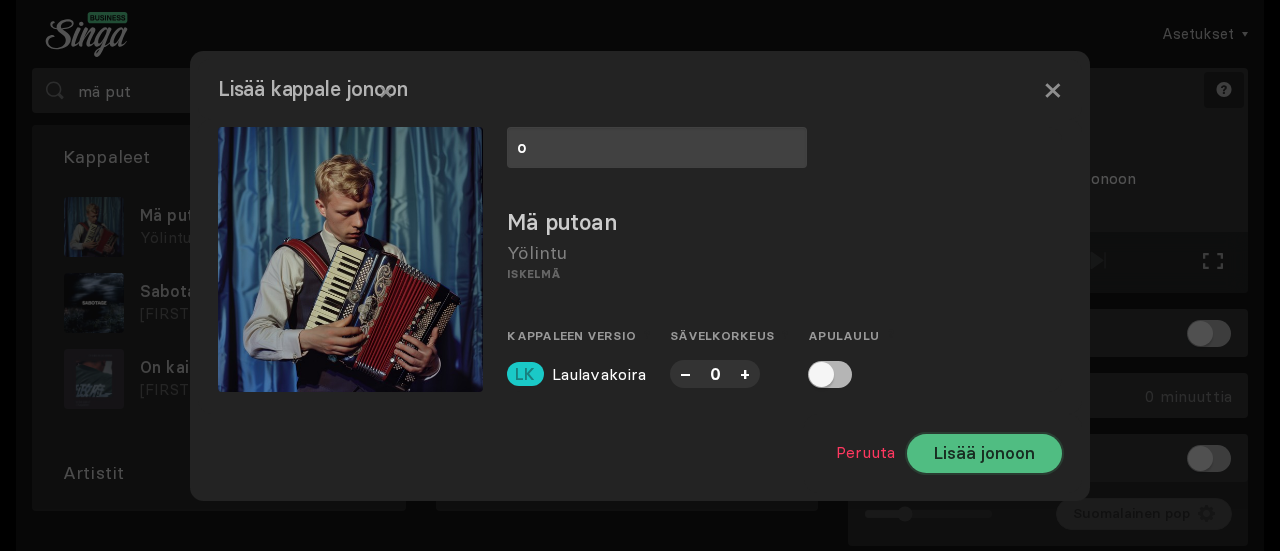 click on "Lisää jonoon" at bounding box center (984, 453) 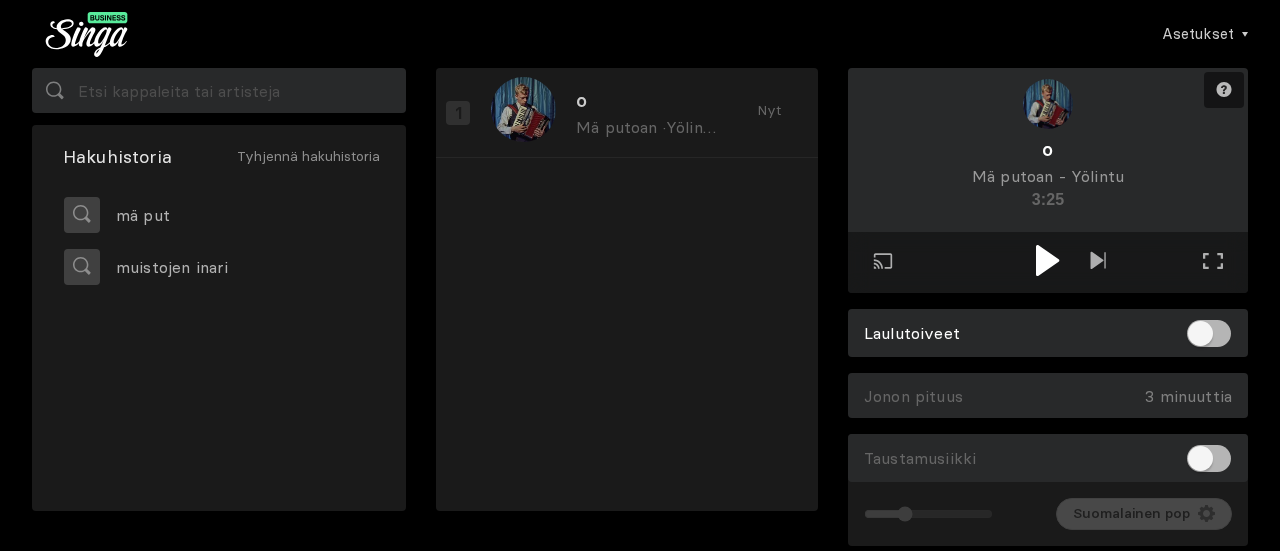click at bounding box center [1048, 262] 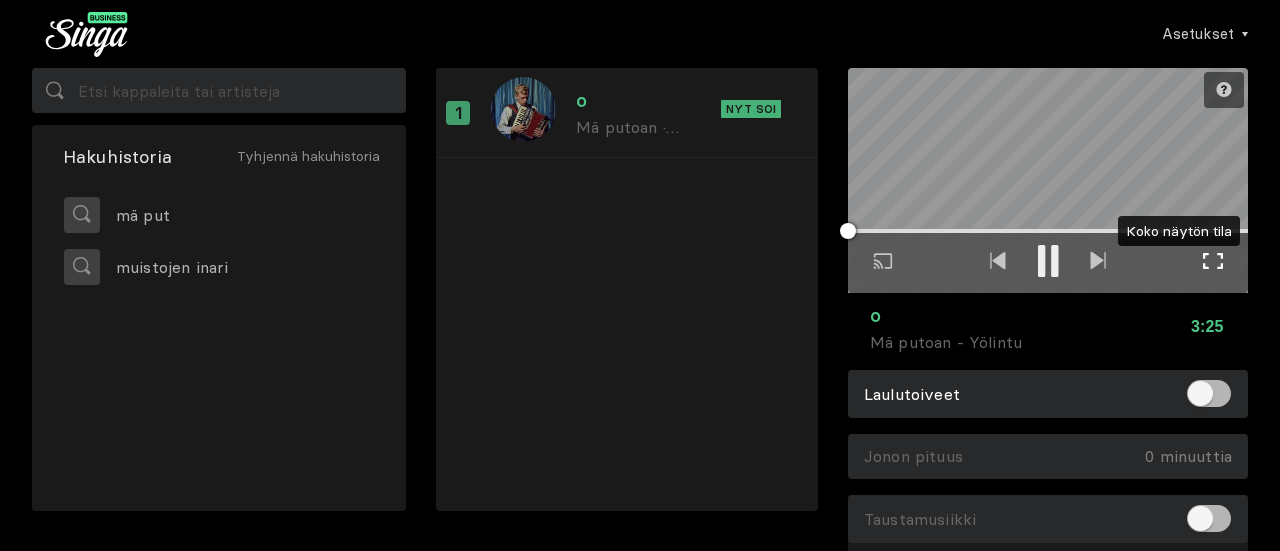 click at bounding box center [1213, 261] 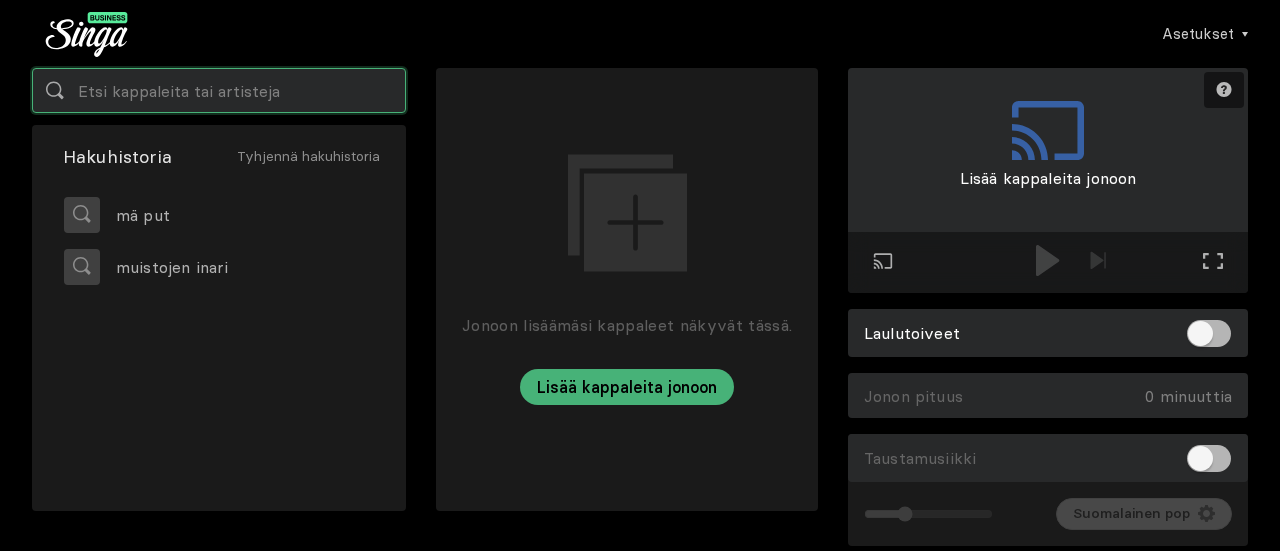 click at bounding box center (219, 90) 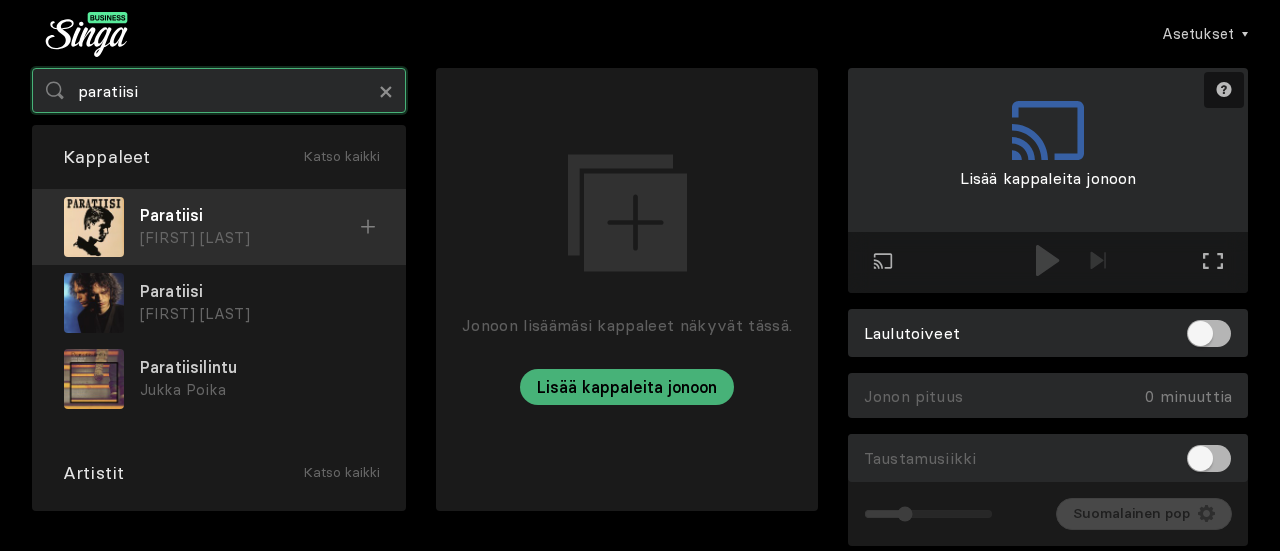 type on "paratiisi" 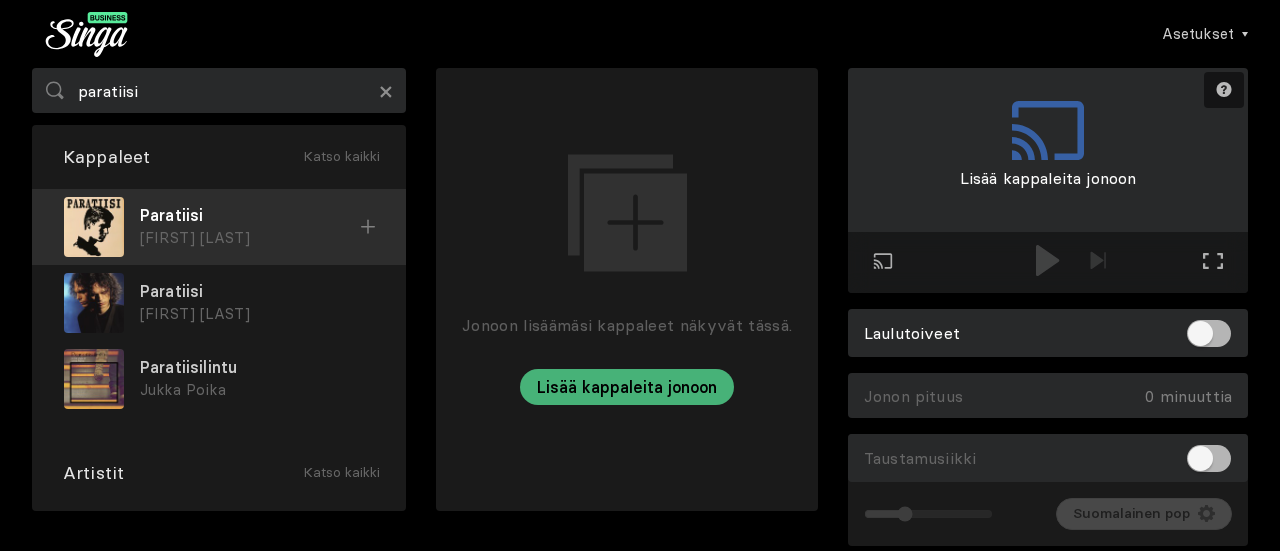click at bounding box center (368, 227) 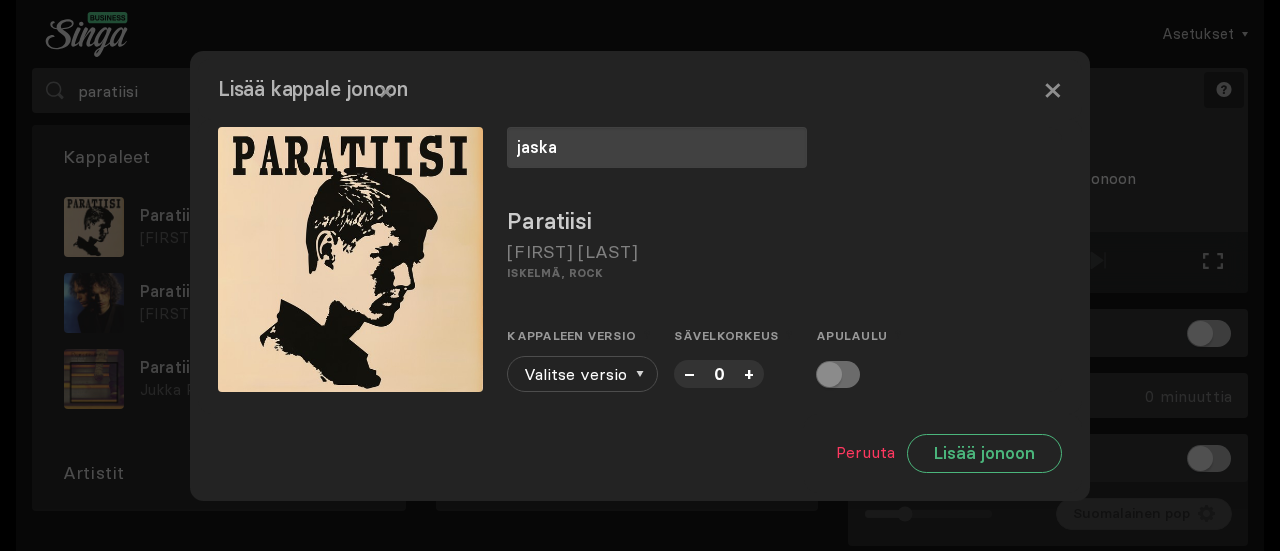 type on "jaska" 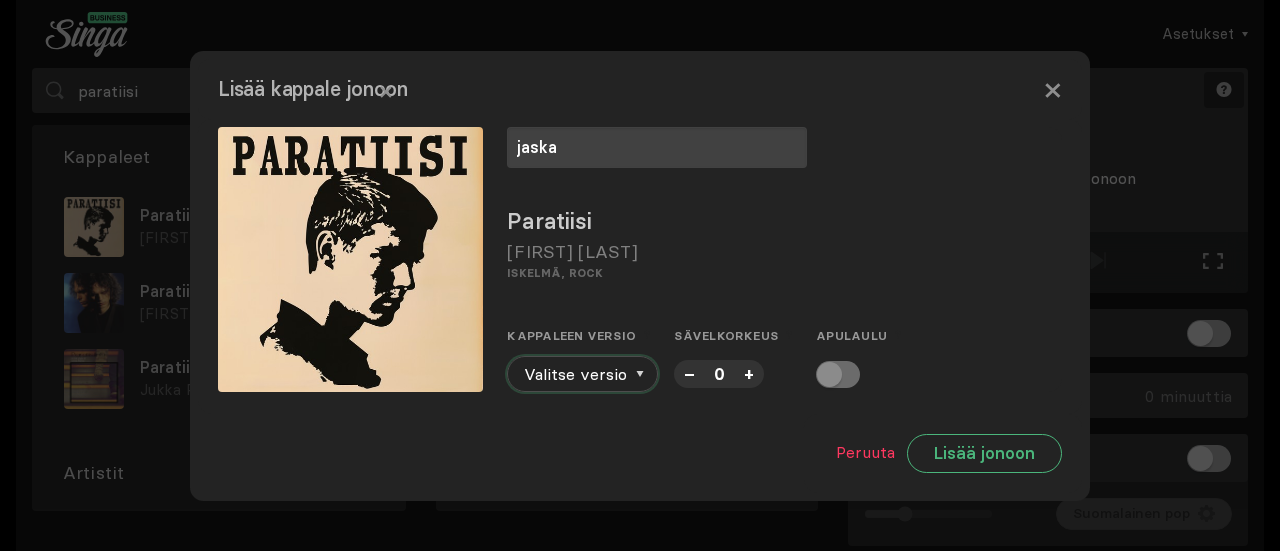 click on "Valitse versio" at bounding box center (582, 374) 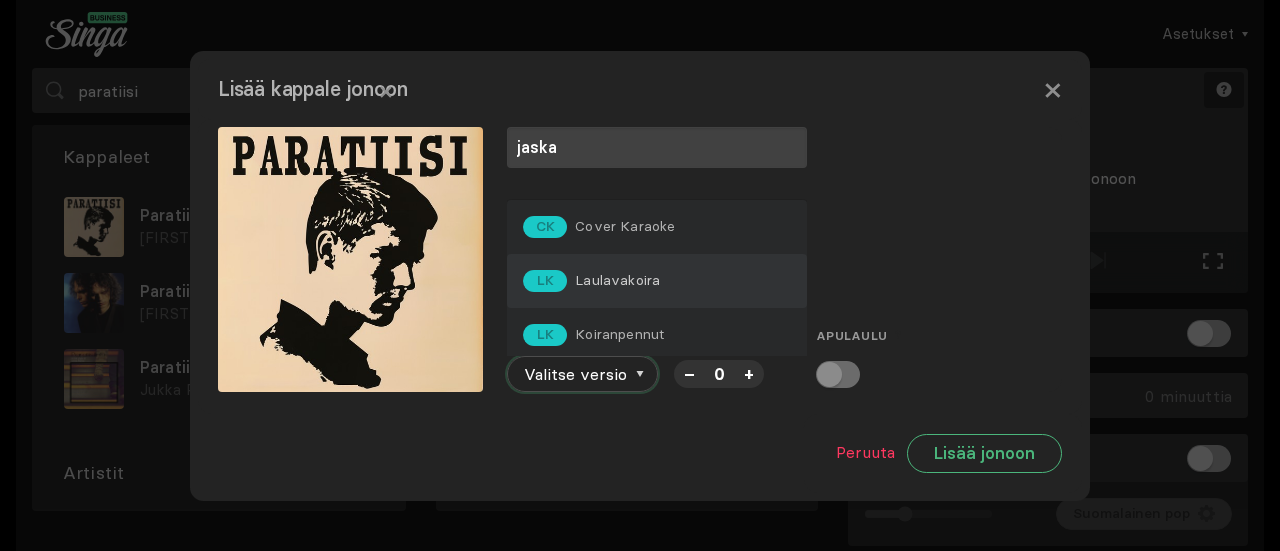 scroll, scrollTop: 0, scrollLeft: 0, axis: both 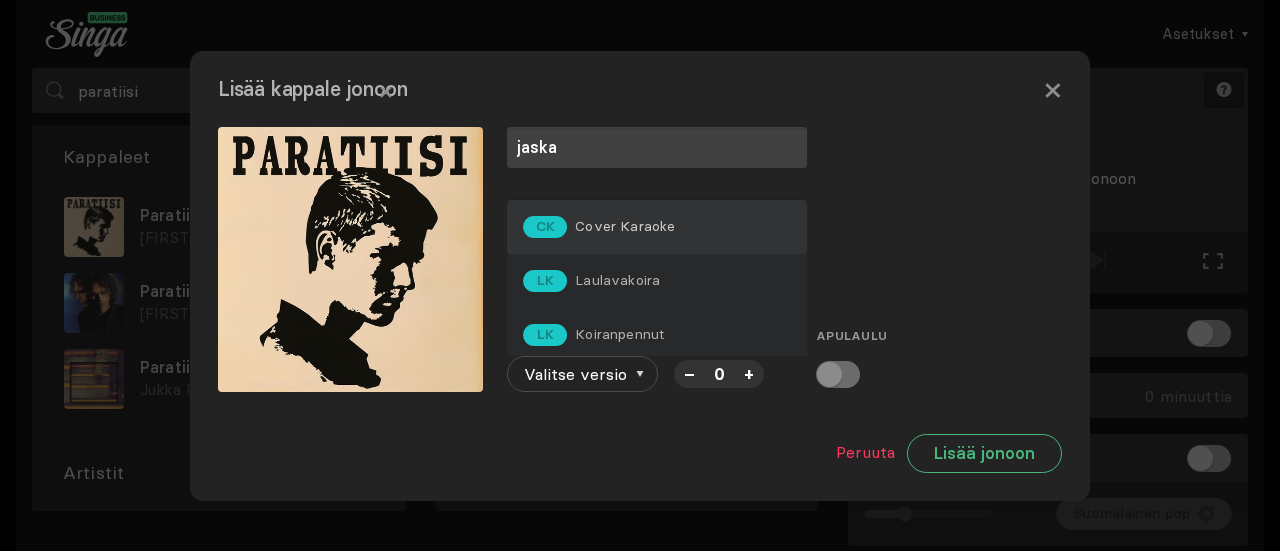 click on "CK Cover Karaoke" at bounding box center (657, 227) 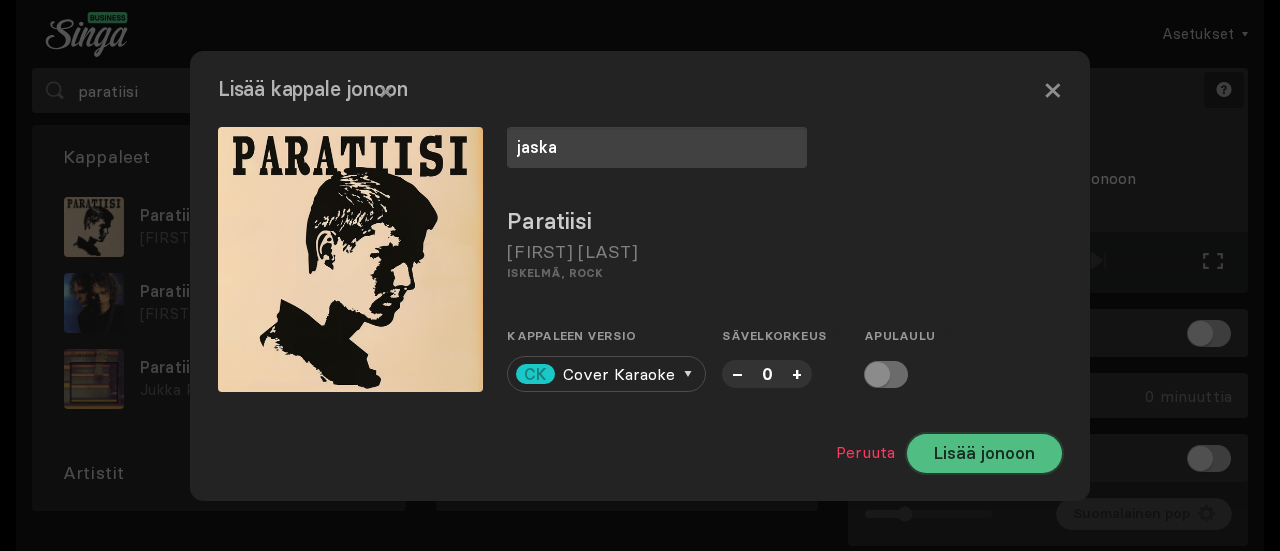 click on "Lisää jonoon" at bounding box center (984, 453) 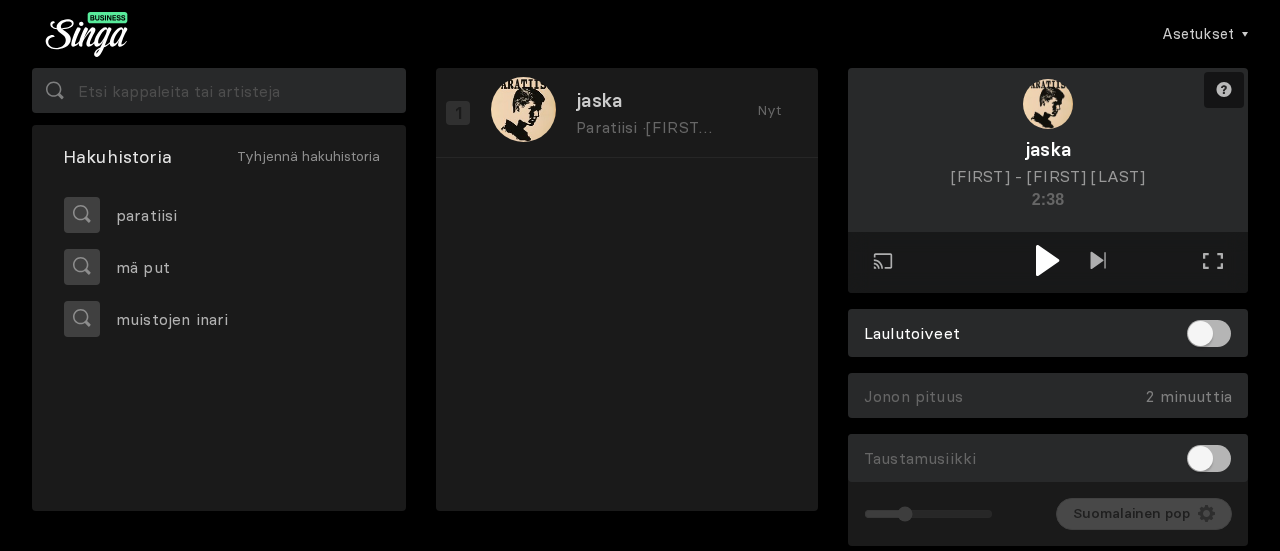 click at bounding box center [1048, 260] 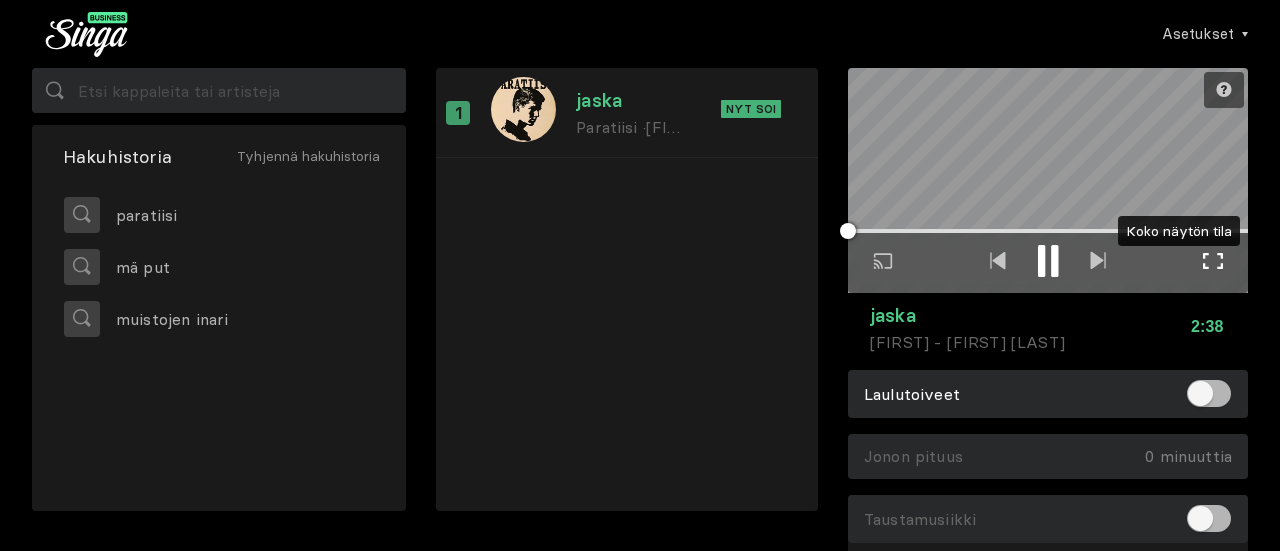 click at bounding box center [1213, 261] 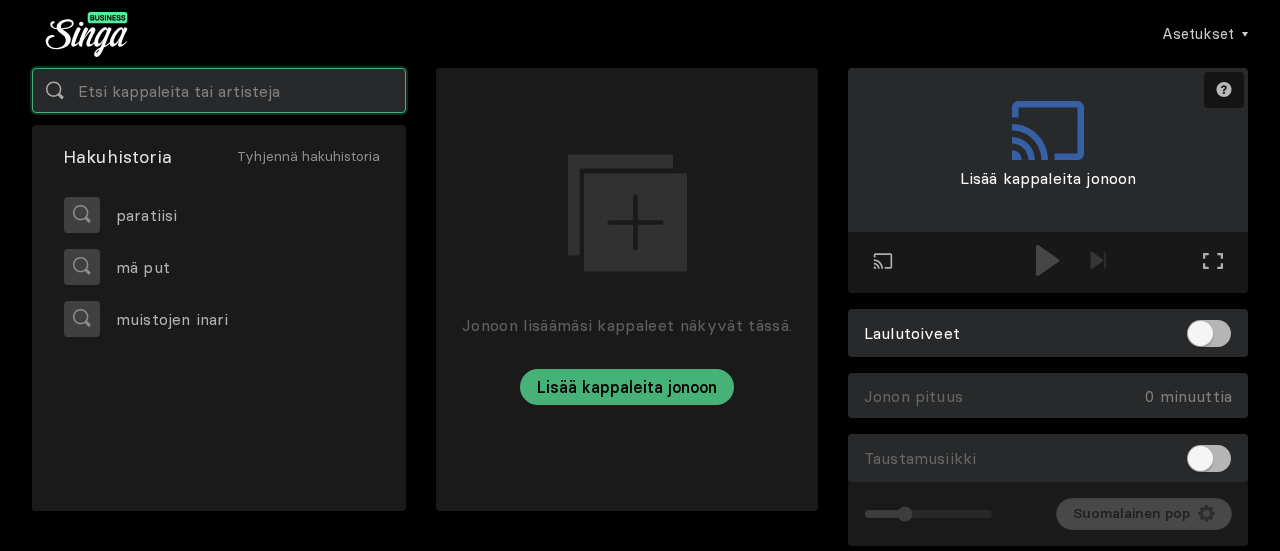 click at bounding box center (219, 90) 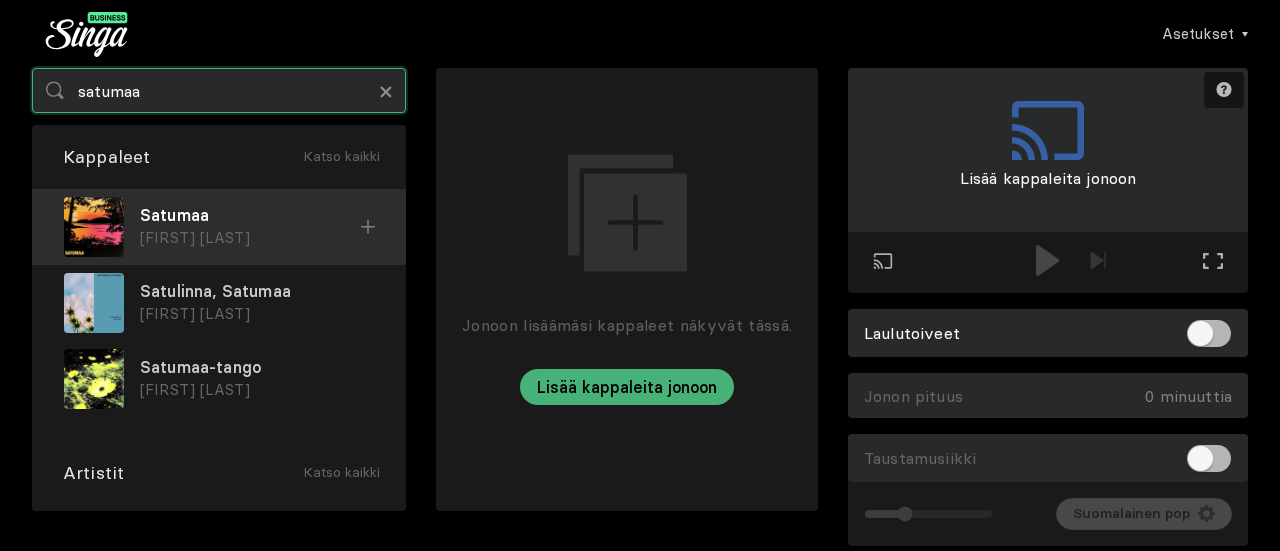 type on "satumaa" 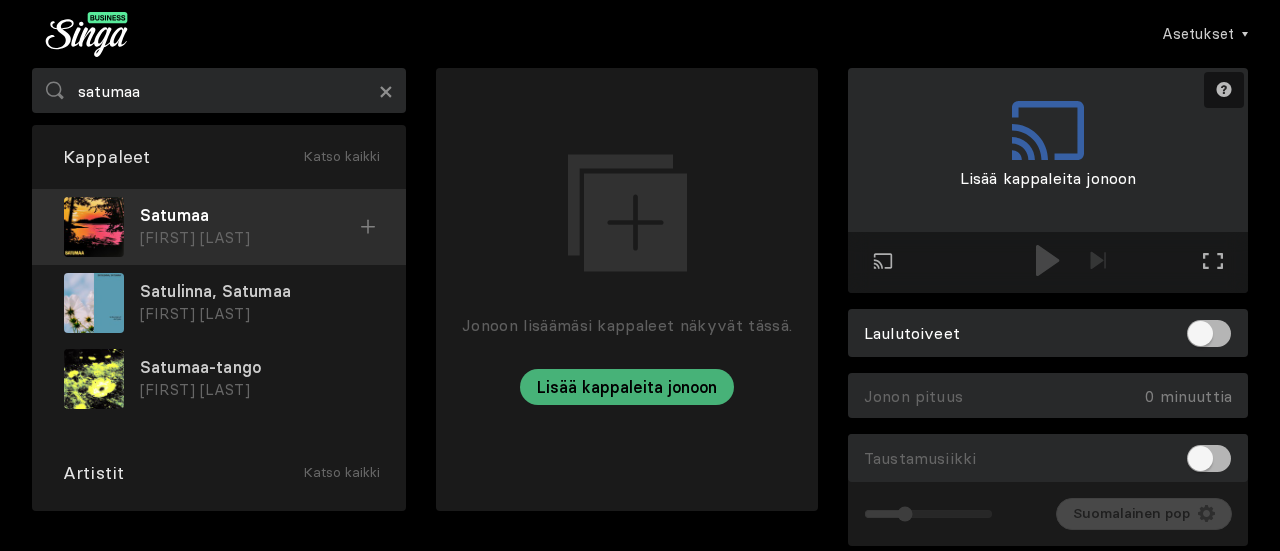 click on "Satumaa" at bounding box center (258, 215) 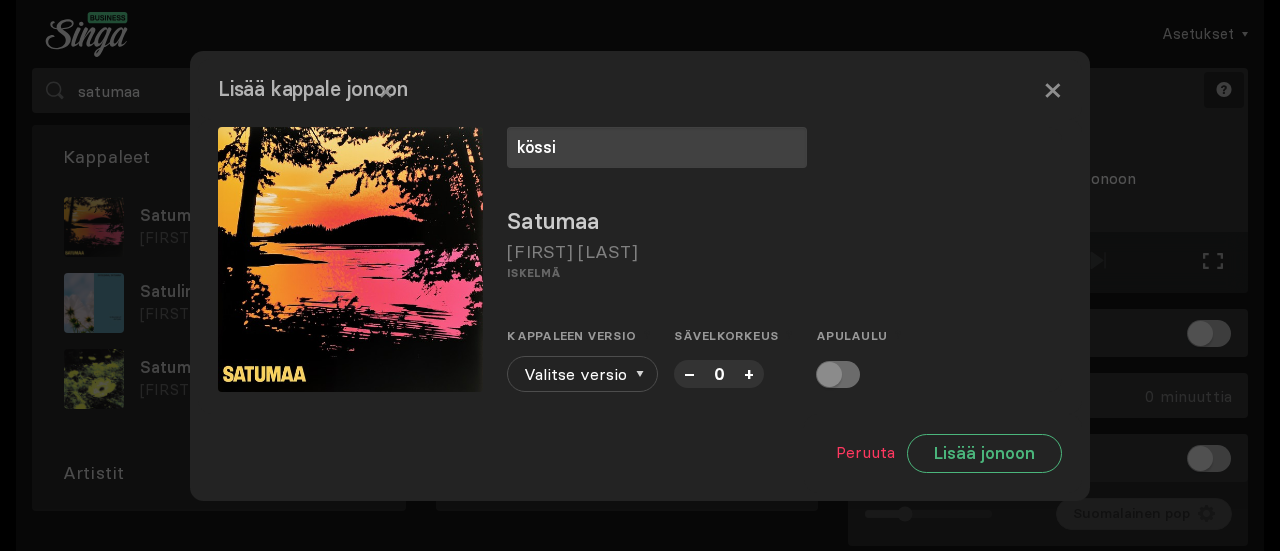 type on "kössi" 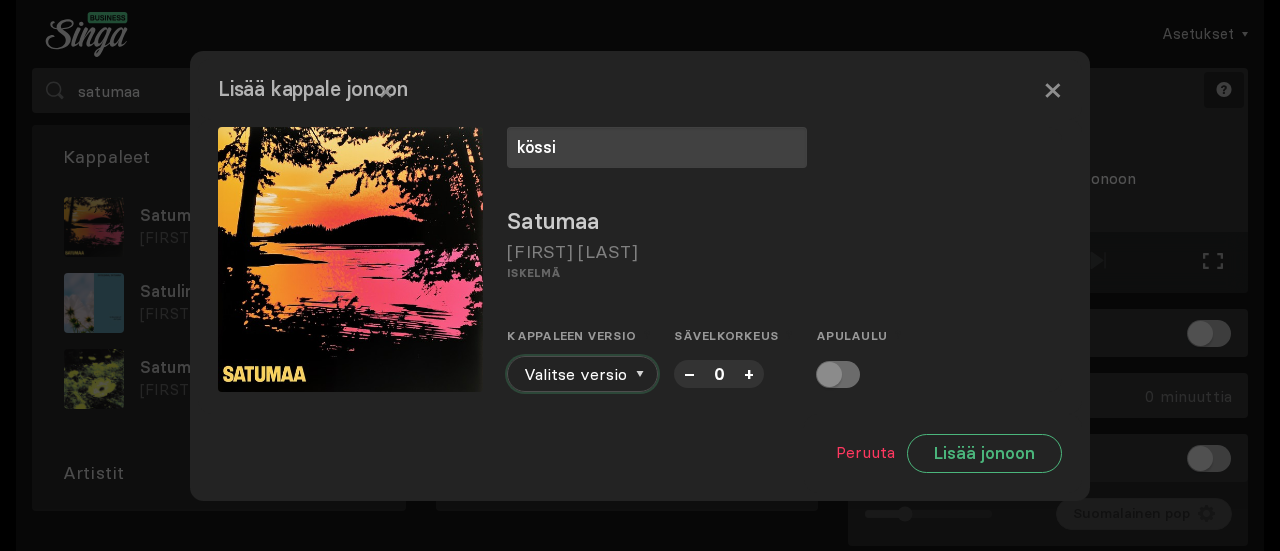 click at bounding box center (640, 374) 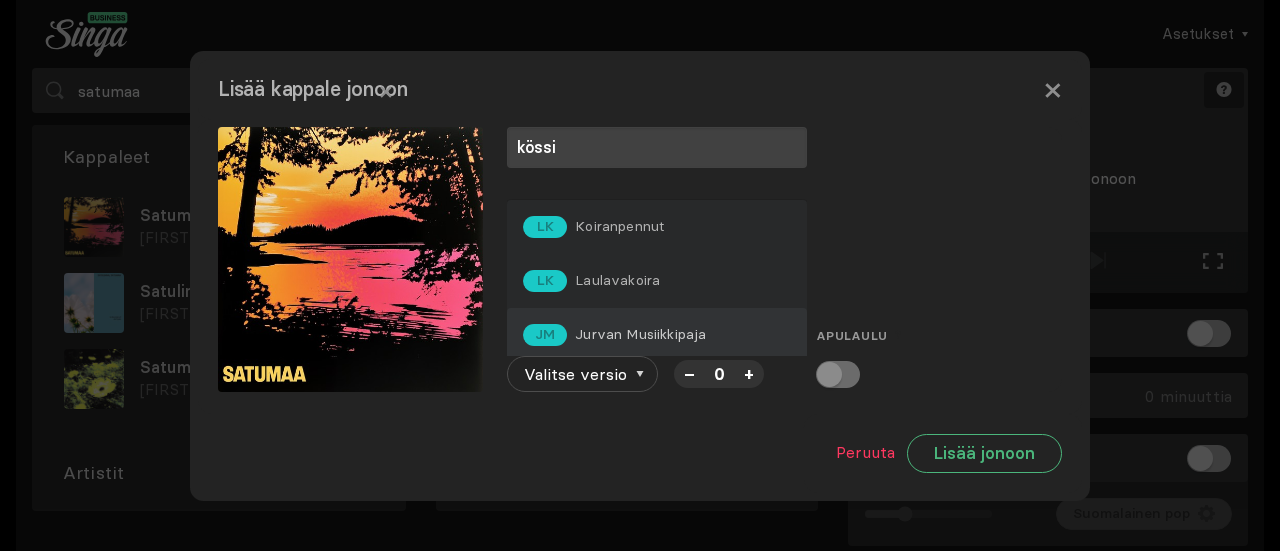 click on "[BRAND]" at bounding box center [657, 227] 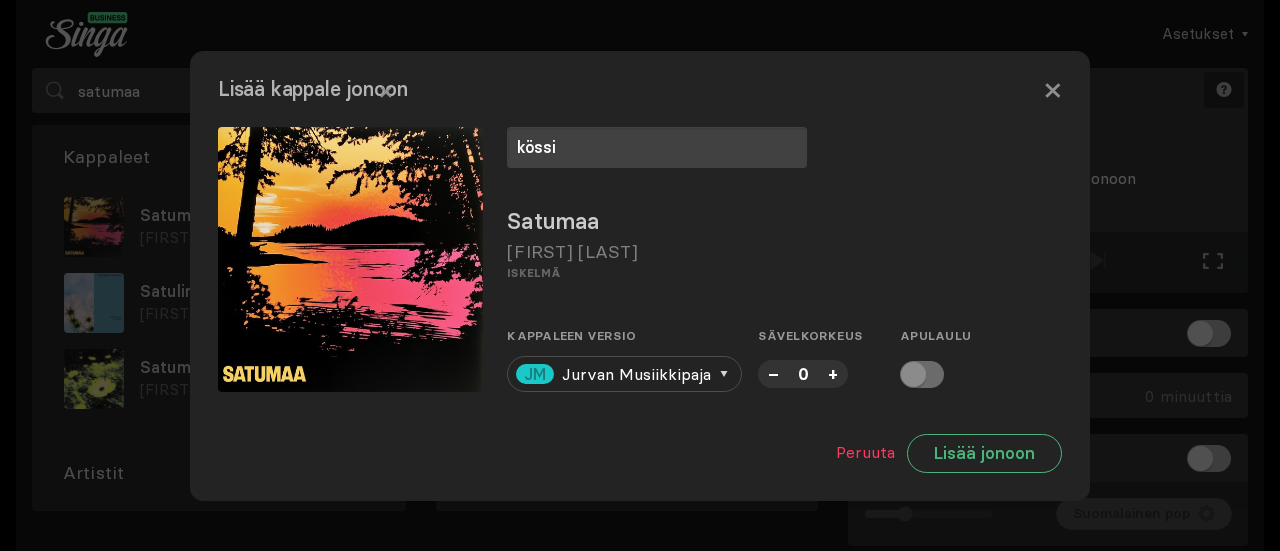 click on "Kappaleen versio Joistakin kappaleista on valittavissa useampi eri versio. Valitse versio jatkaaksesi." at bounding box center (624, 335) 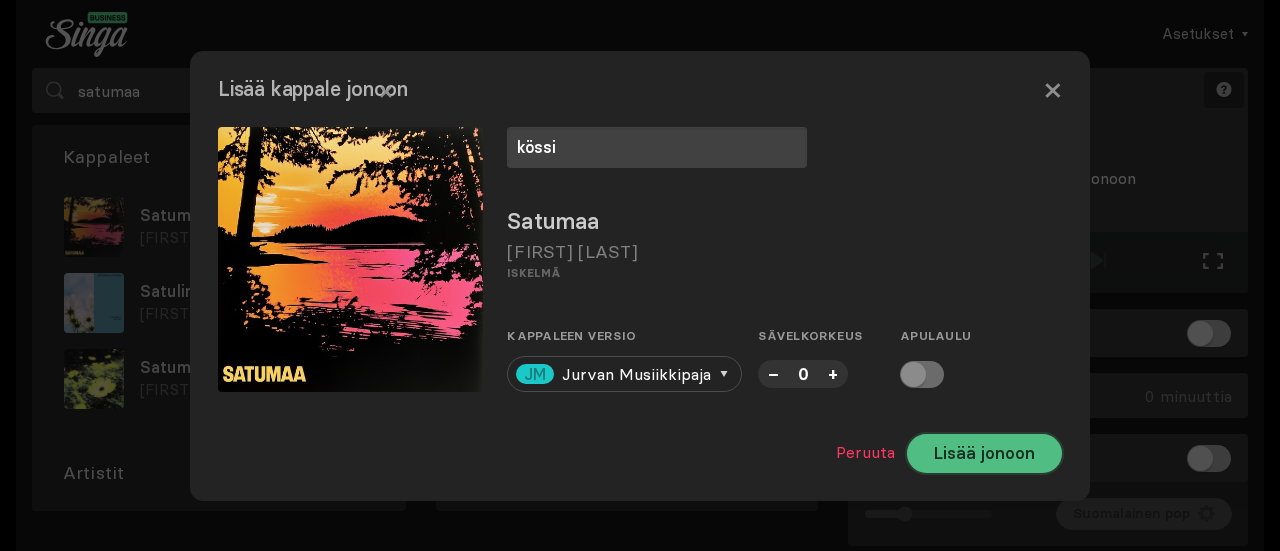 click on "Lisää jonoon" at bounding box center [984, 453] 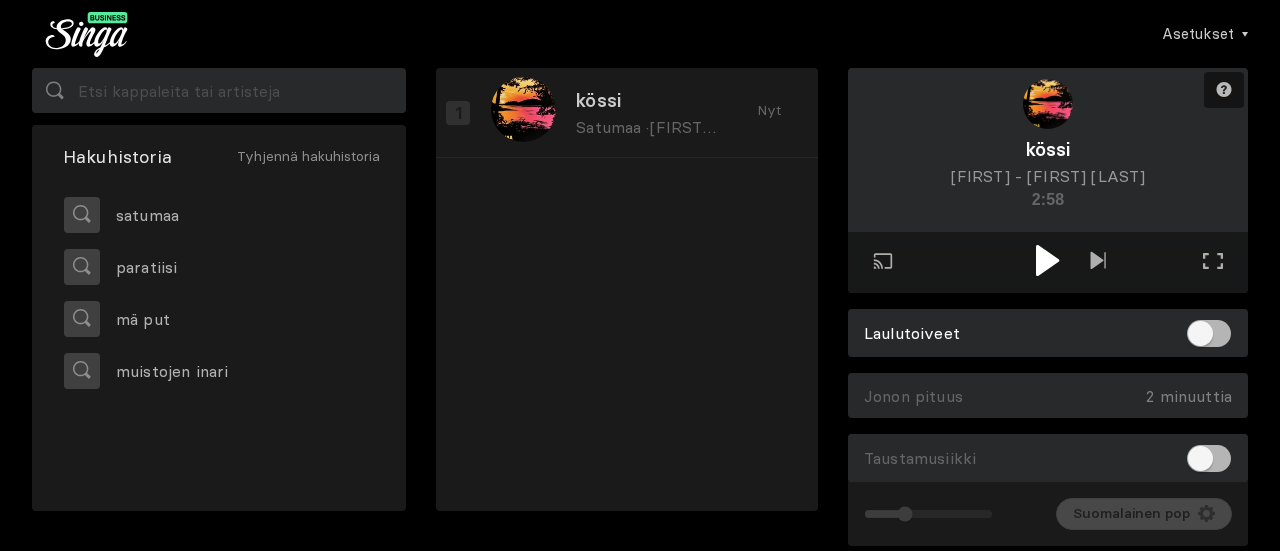 click at bounding box center [1047, 260] 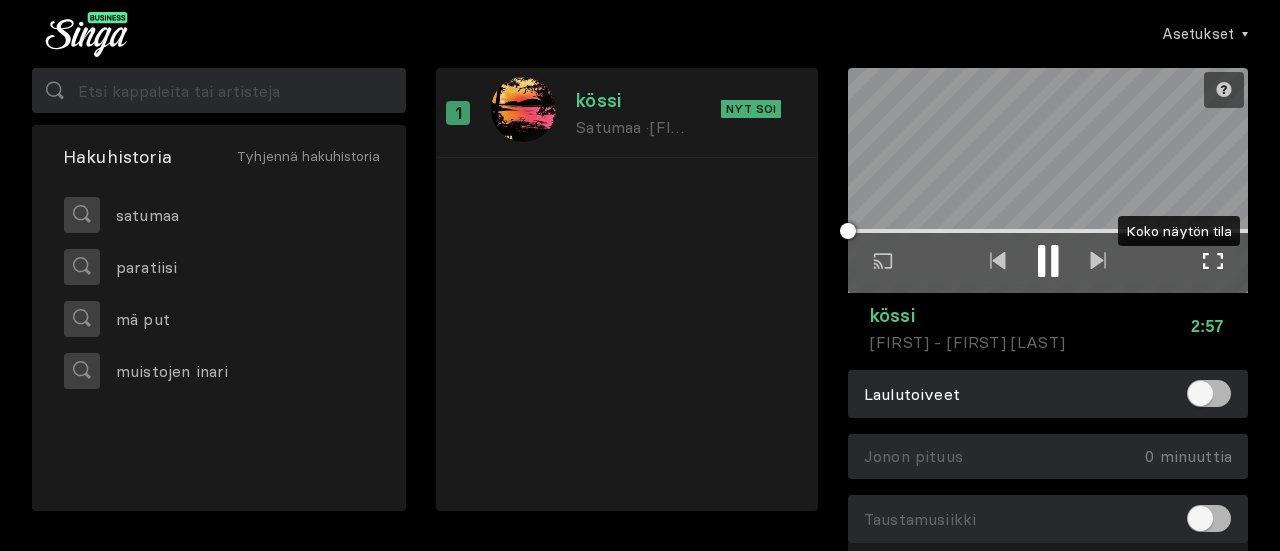 click on "Koko näytön tila Poistu koko näytön tilasta" at bounding box center [1213, 263] 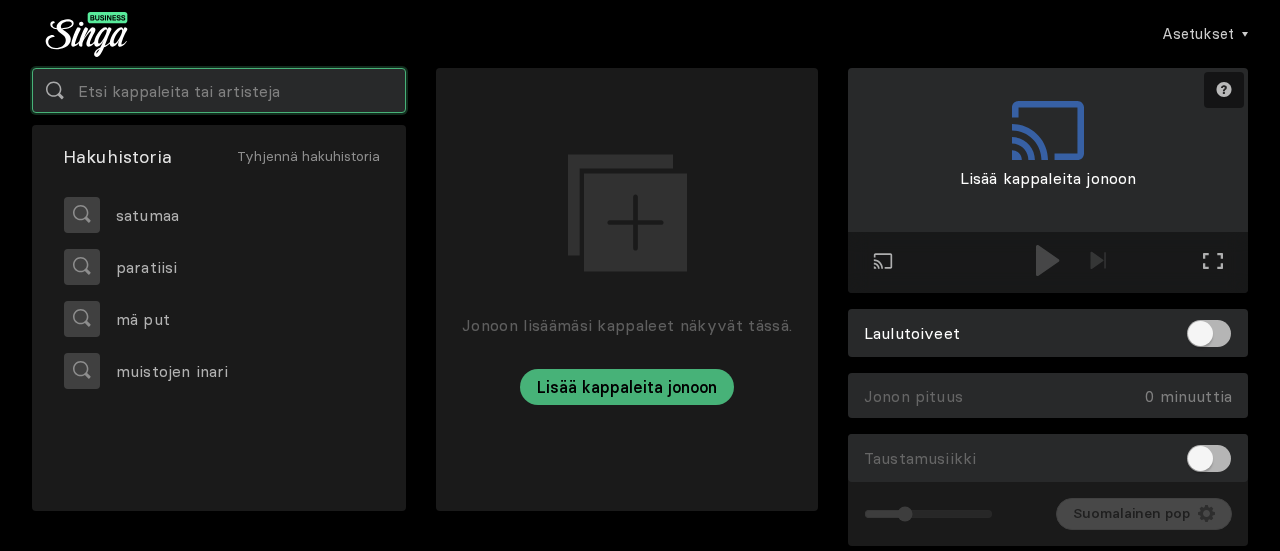 click at bounding box center (219, 90) 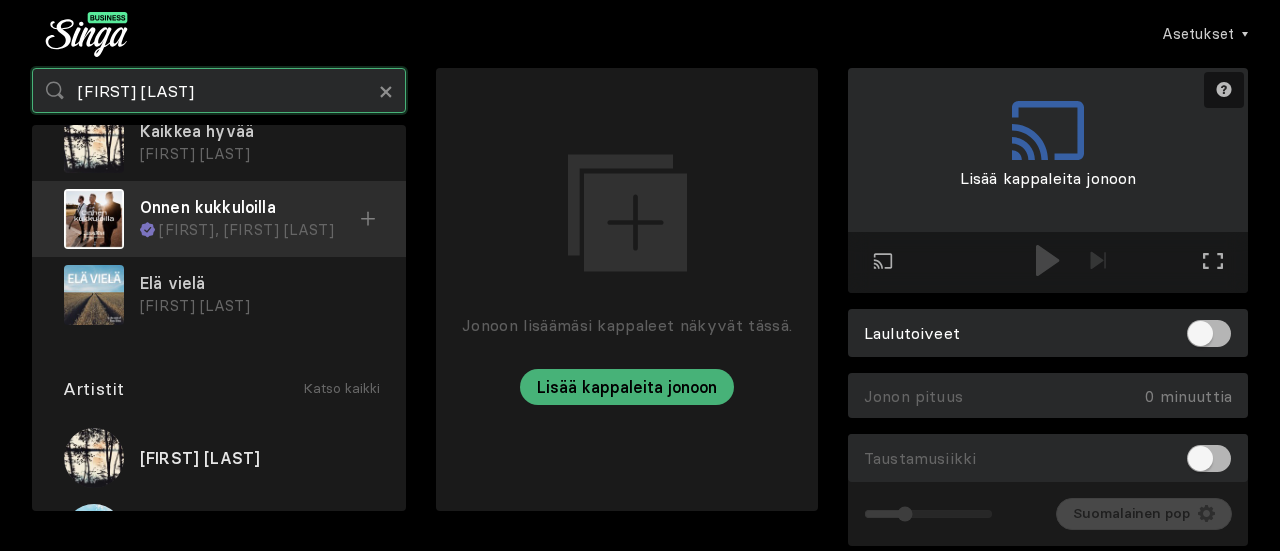 scroll, scrollTop: 0, scrollLeft: 0, axis: both 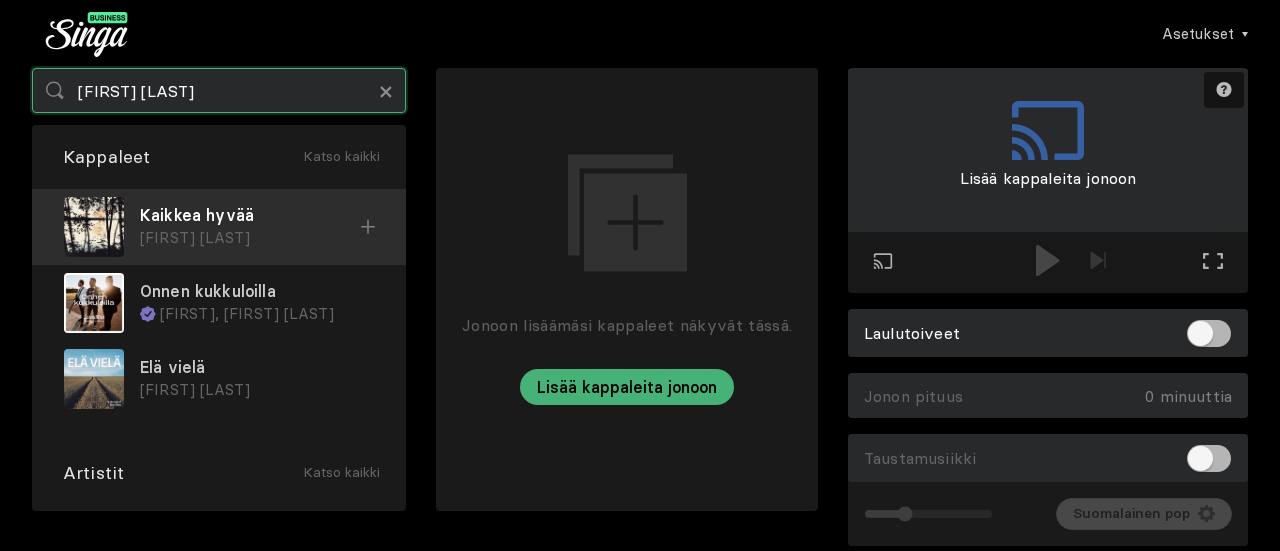 type on "[FIRST] [LAST]" 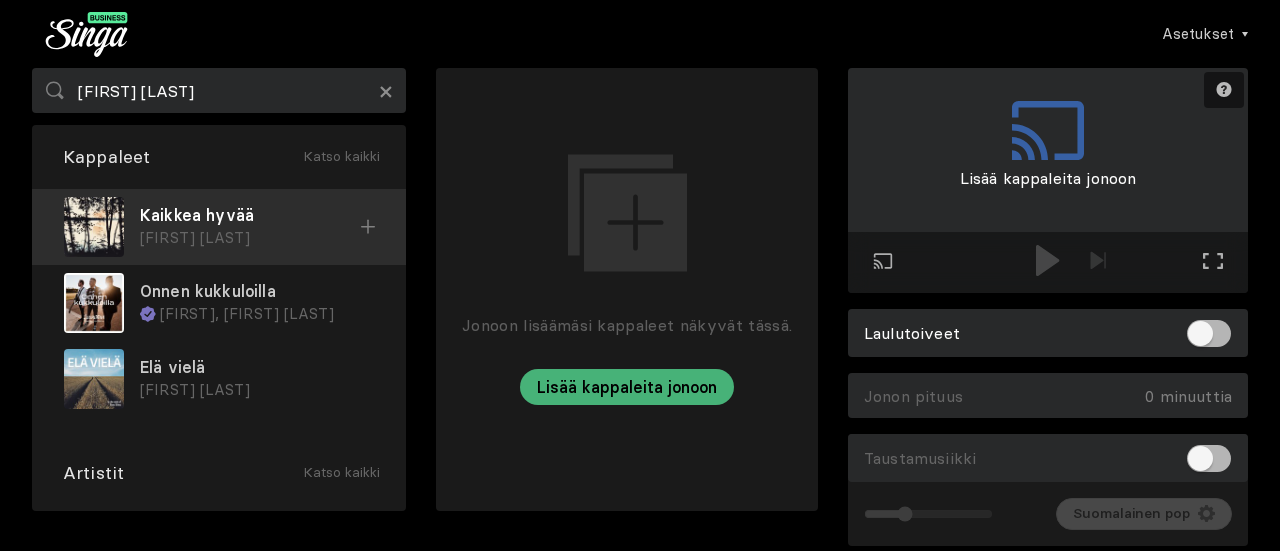 click at bounding box center (368, 227) 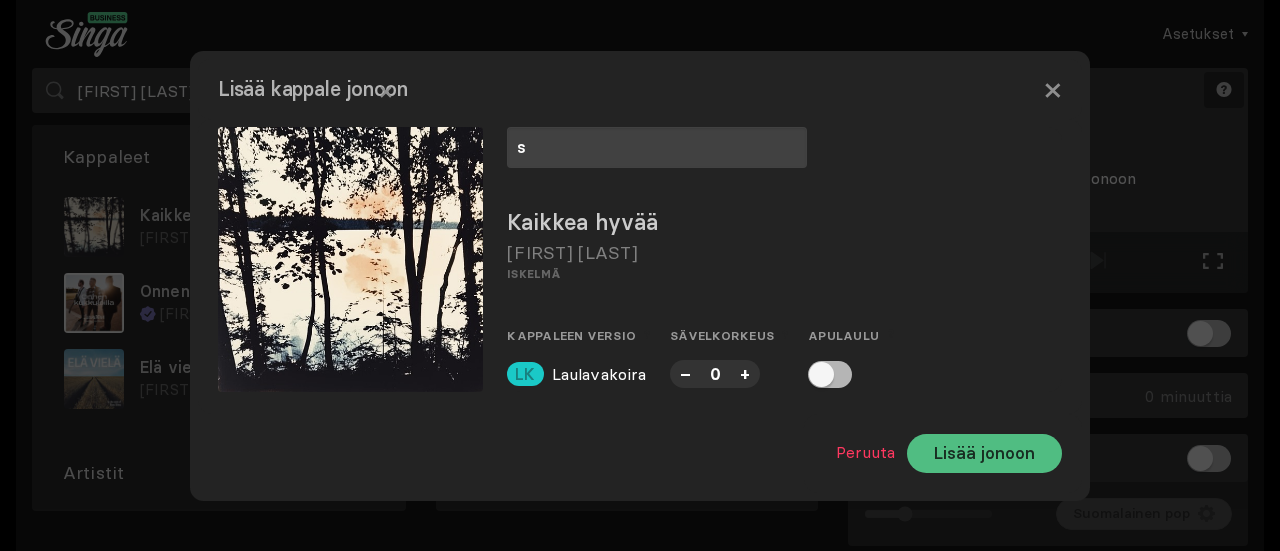 type on "s" 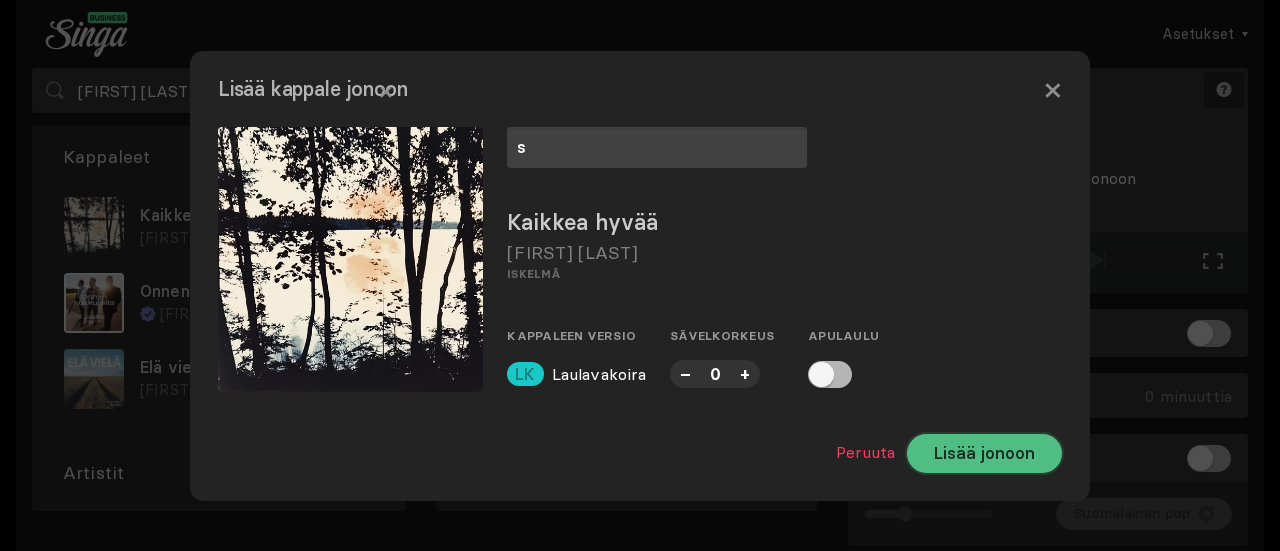 click on "Lisää jonoon" at bounding box center [984, 453] 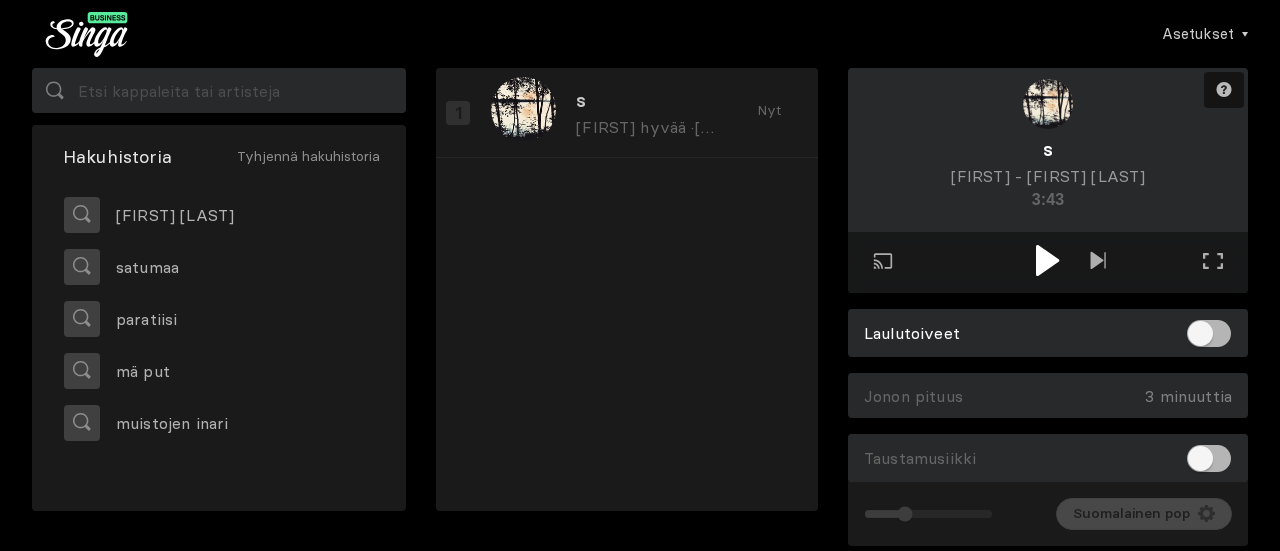 click at bounding box center [1047, 260] 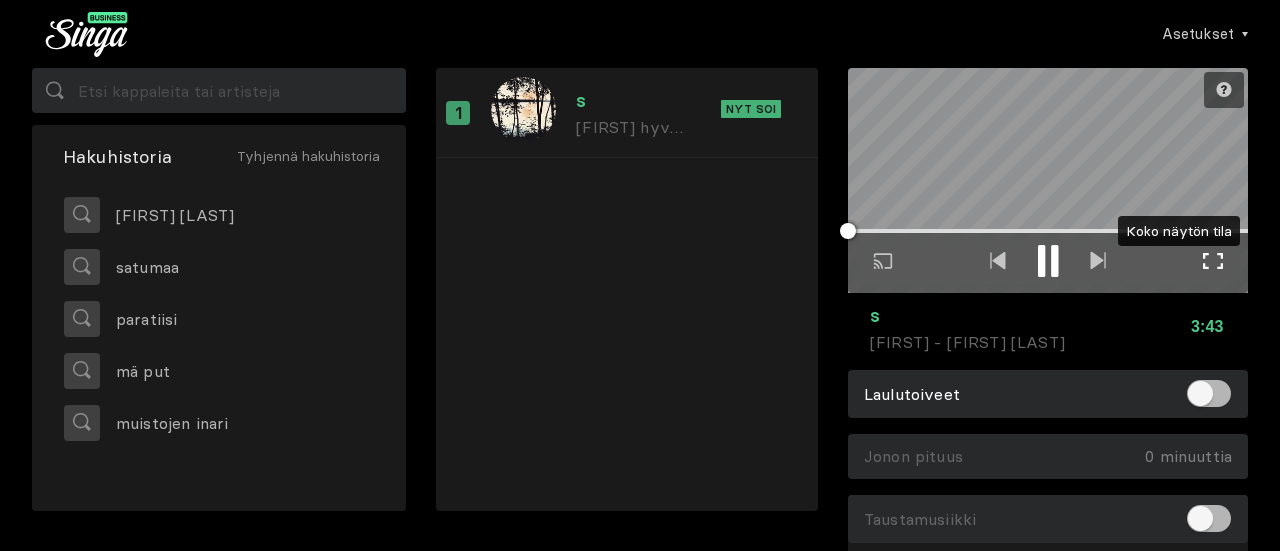 click at bounding box center (1213, 261) 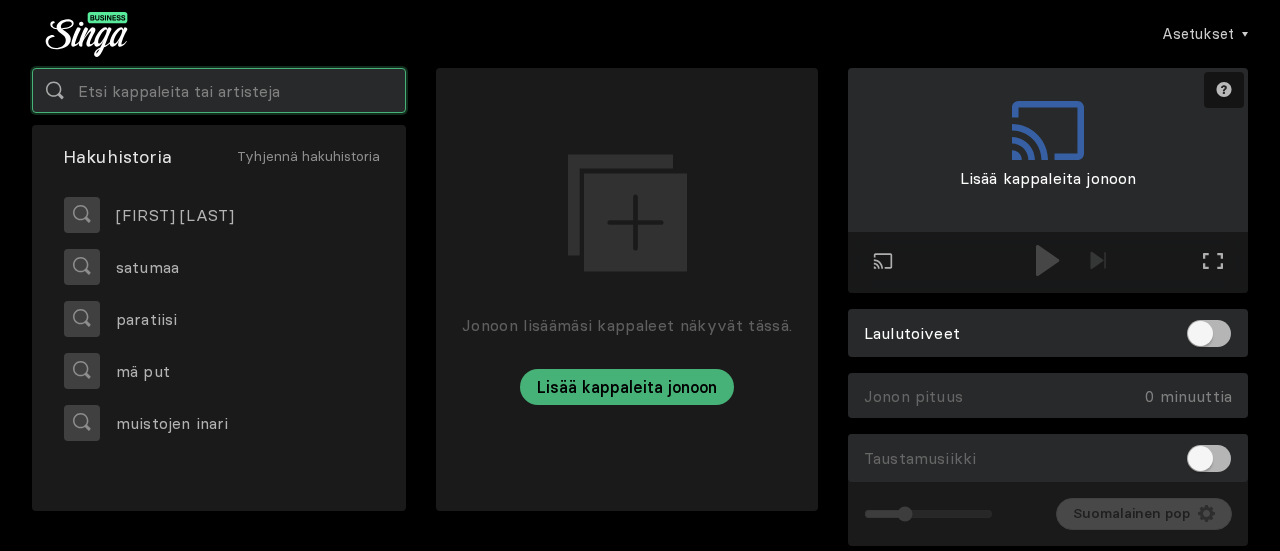 click at bounding box center (219, 90) 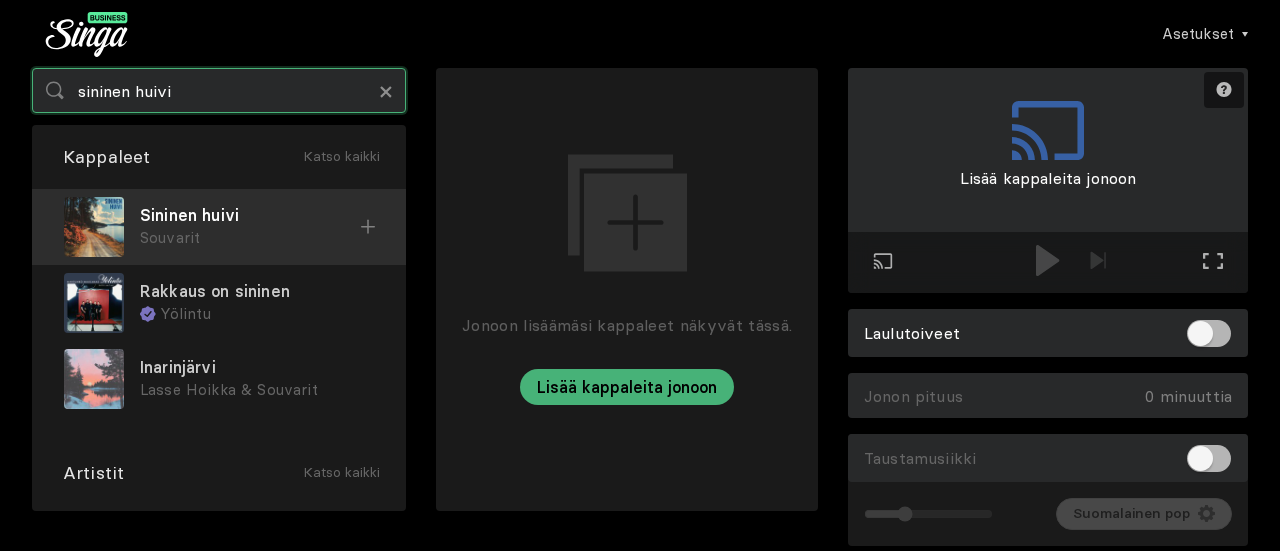 type on "sininen huivi" 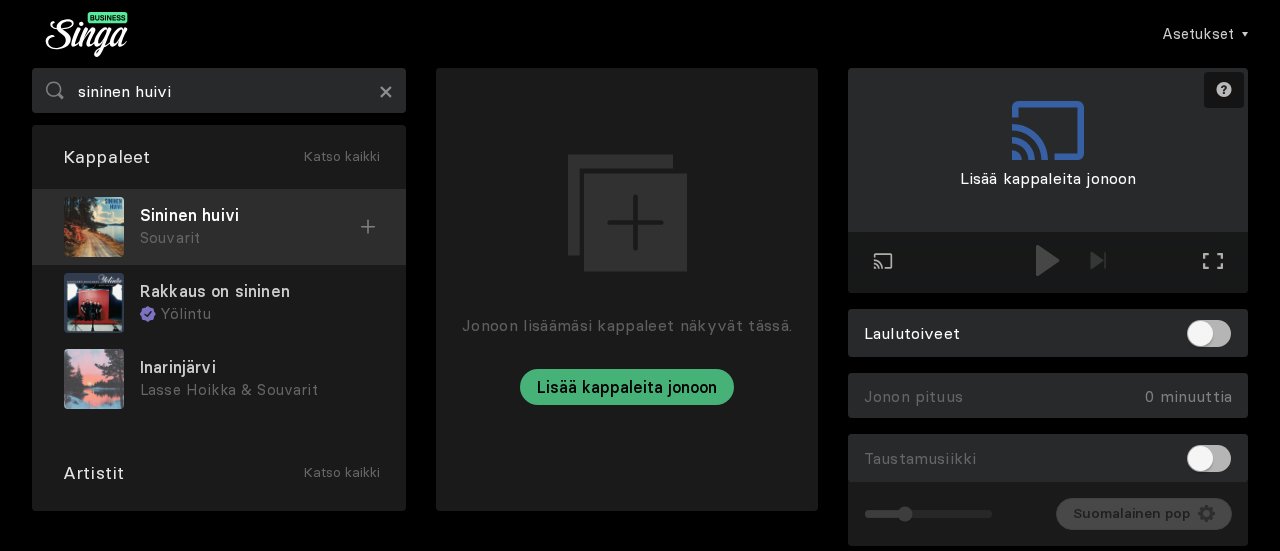 click at bounding box center (368, 227) 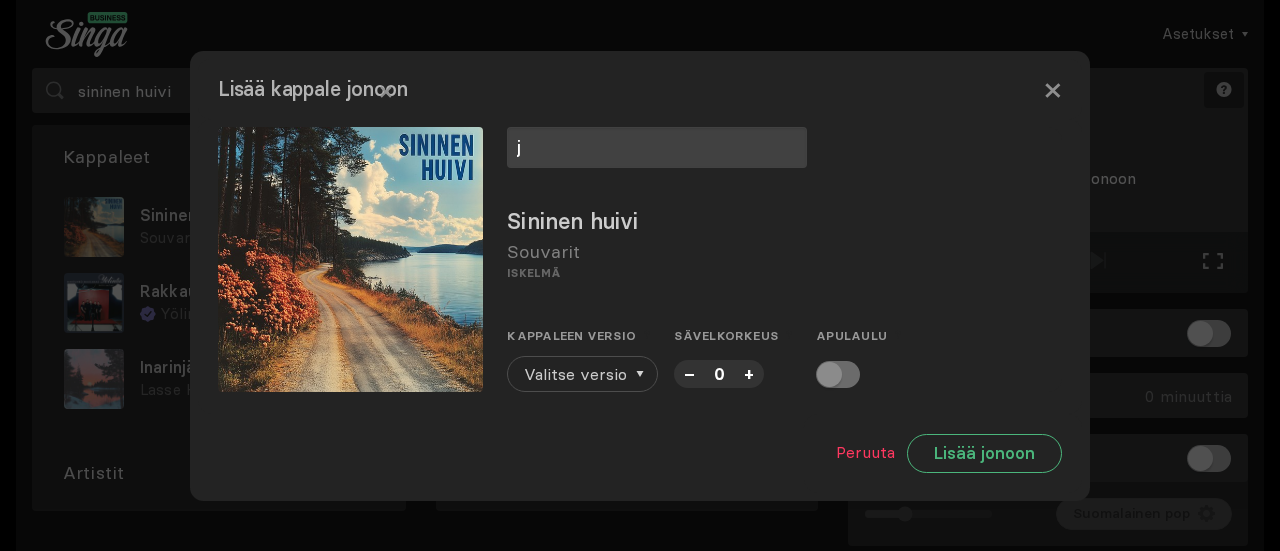 type on "j" 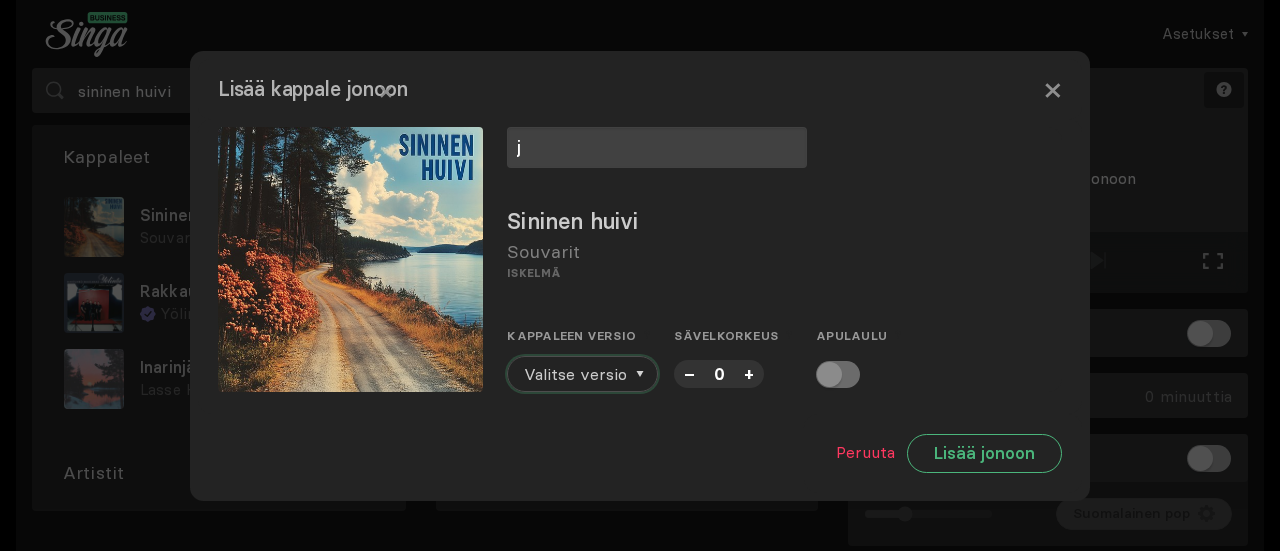click on "Valitse versio" at bounding box center (575, 374) 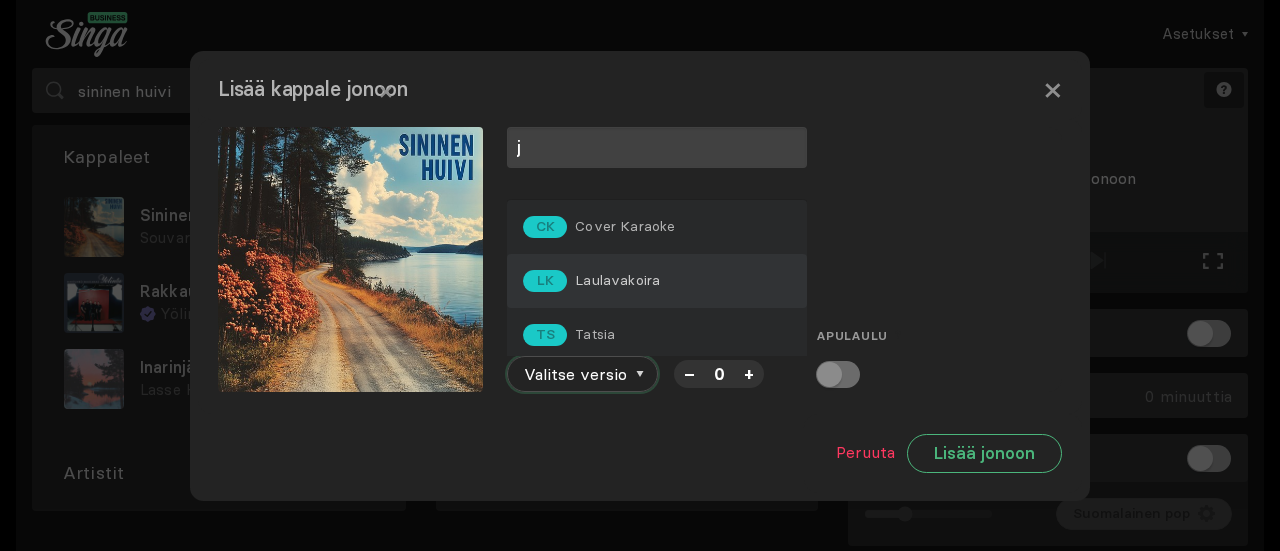 scroll, scrollTop: 6, scrollLeft: 0, axis: vertical 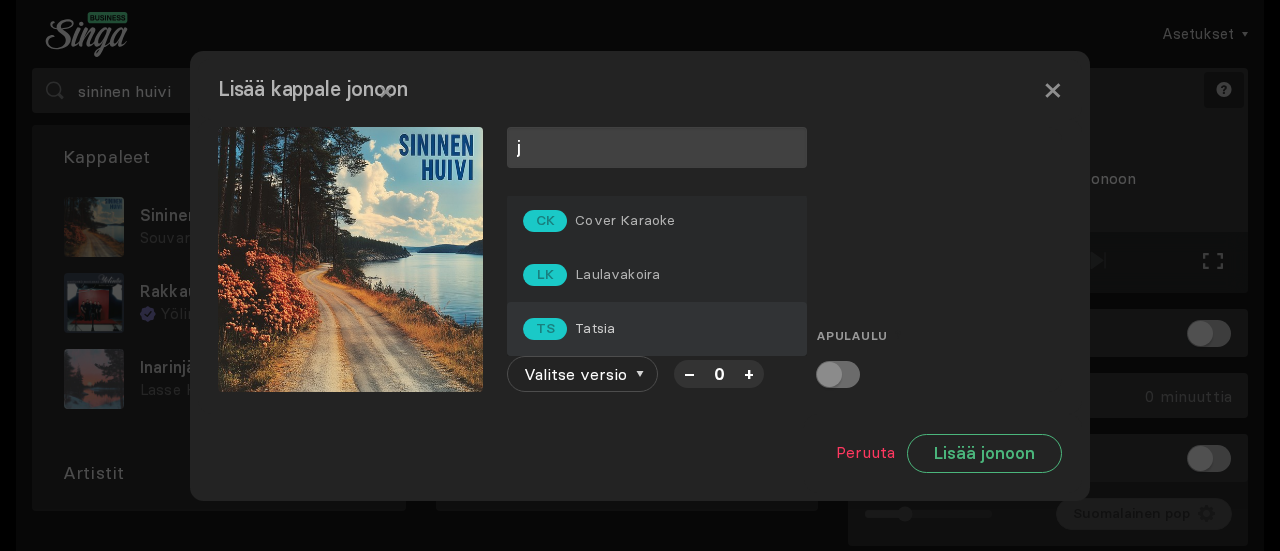 click on "TS Tatsia" at bounding box center (657, 221) 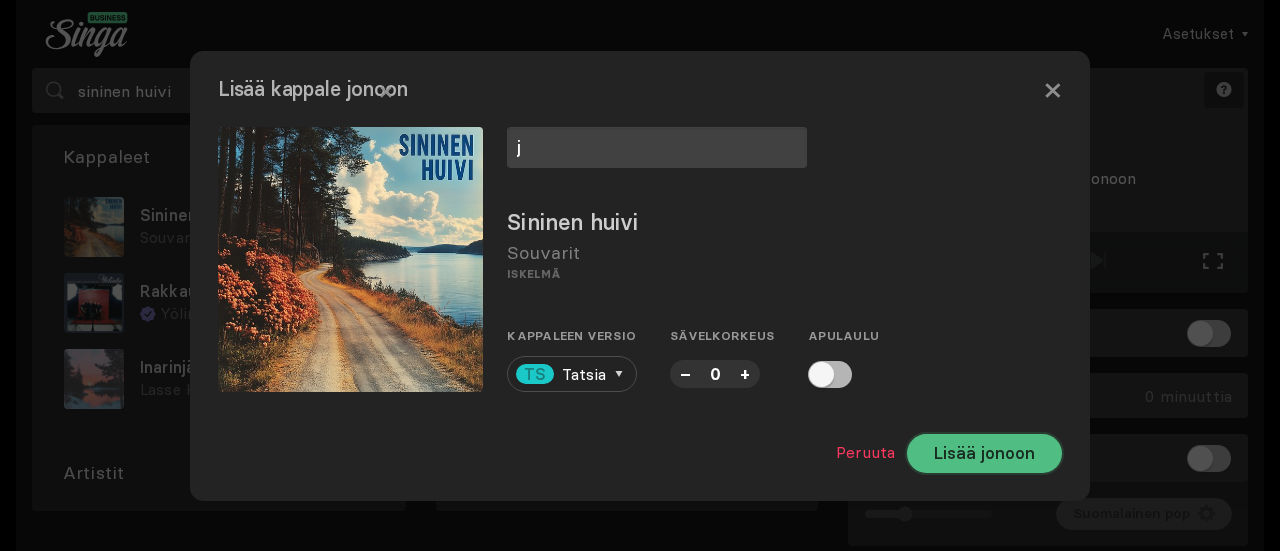 click on "Lisää jonoon" at bounding box center [984, 453] 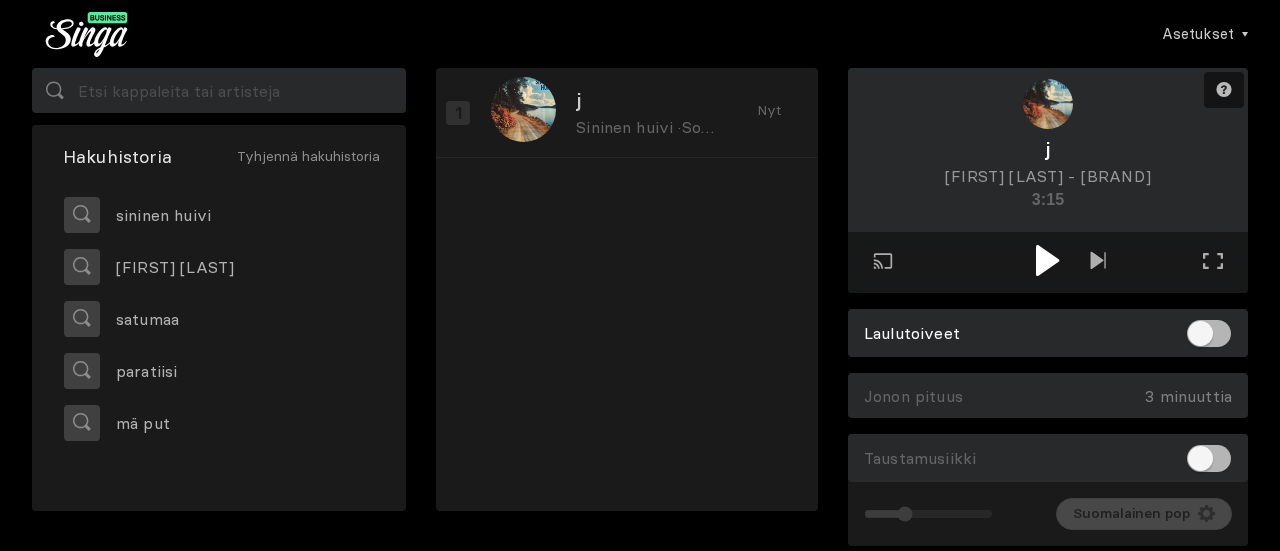 click at bounding box center [1047, 260] 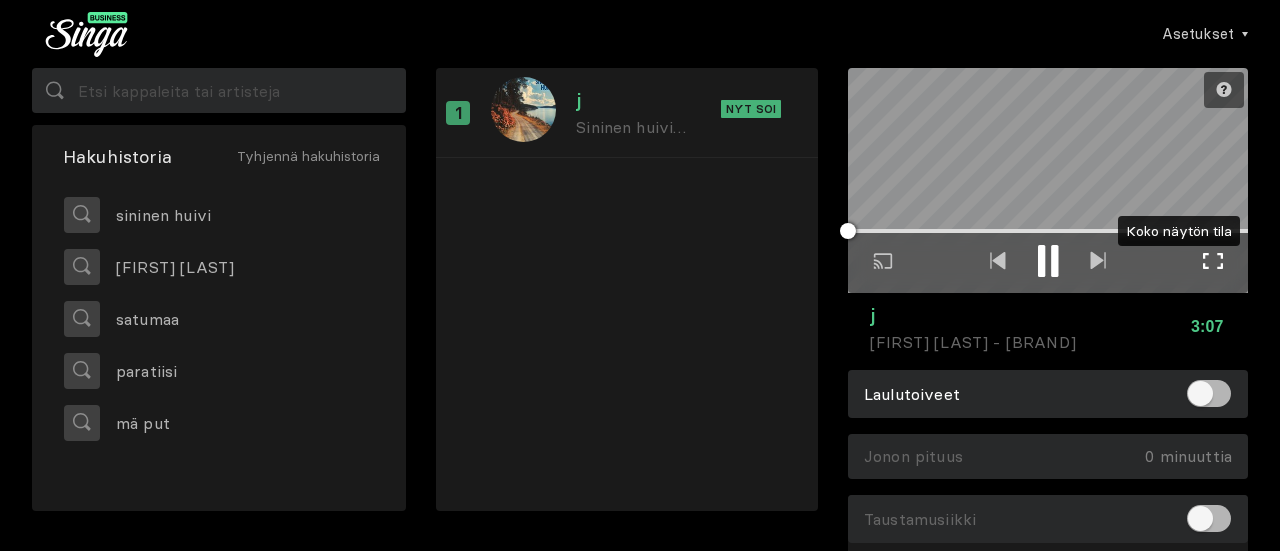 click at bounding box center (1213, 261) 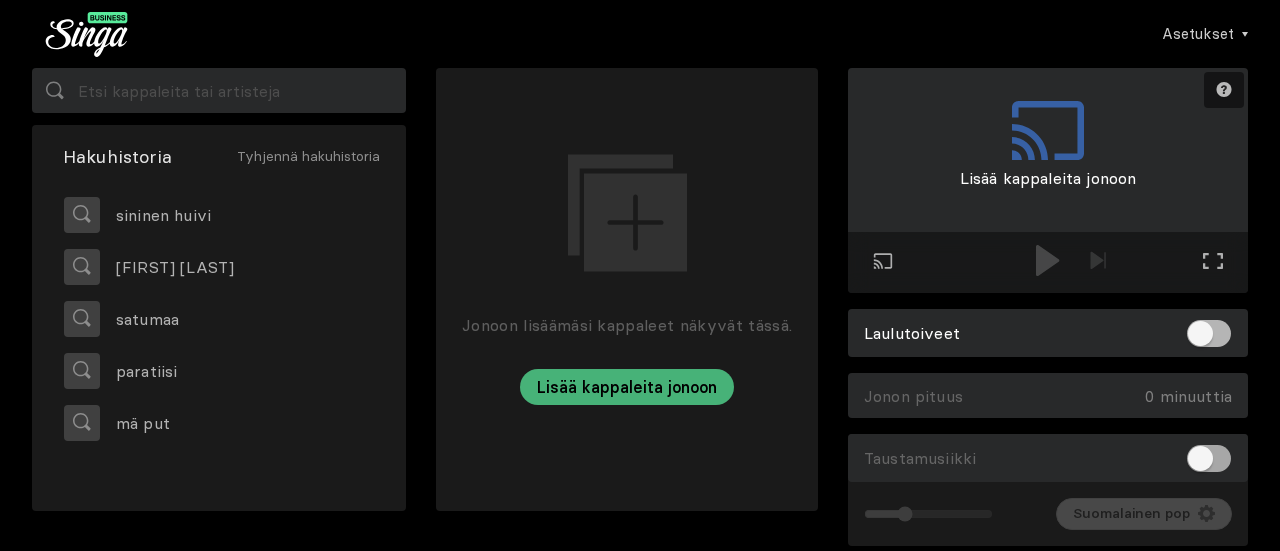 click at bounding box center (1209, 458) 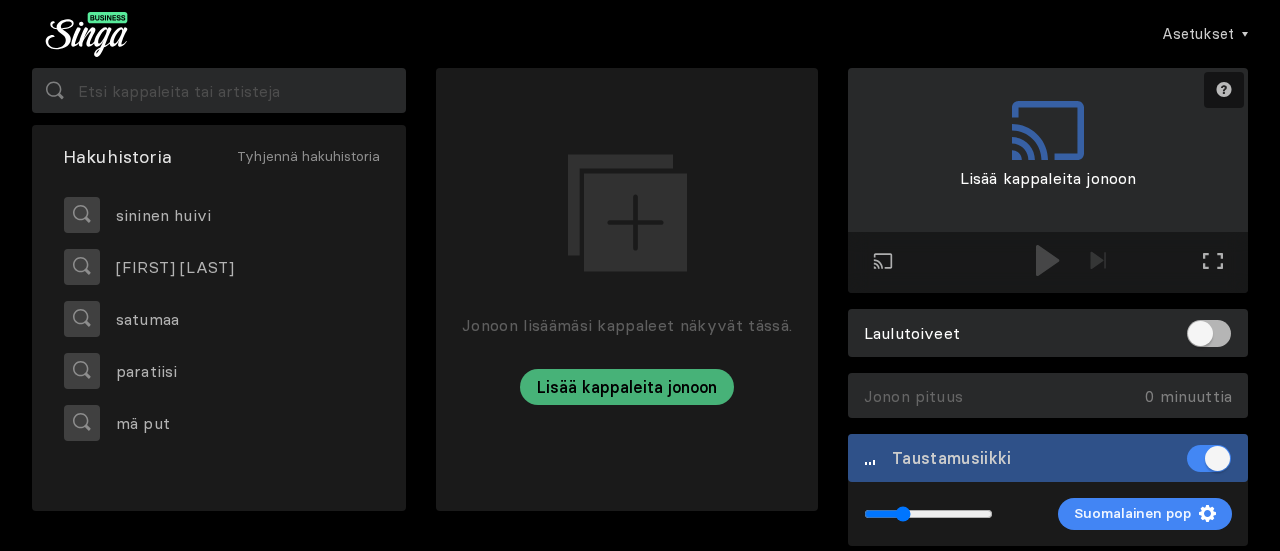 type on "0.27" 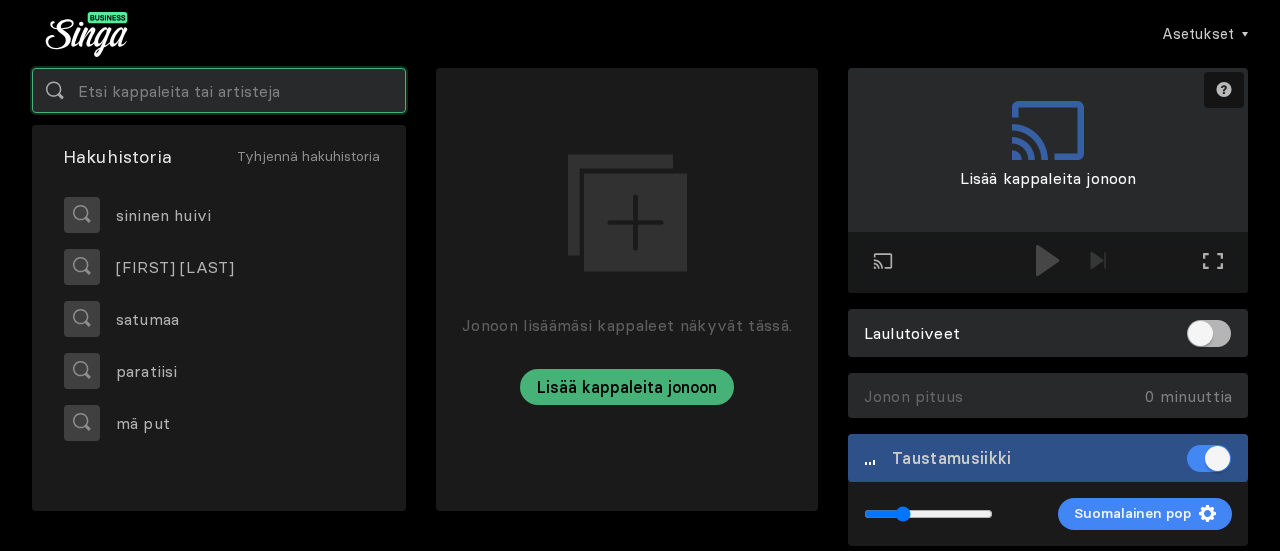 click at bounding box center (219, 90) 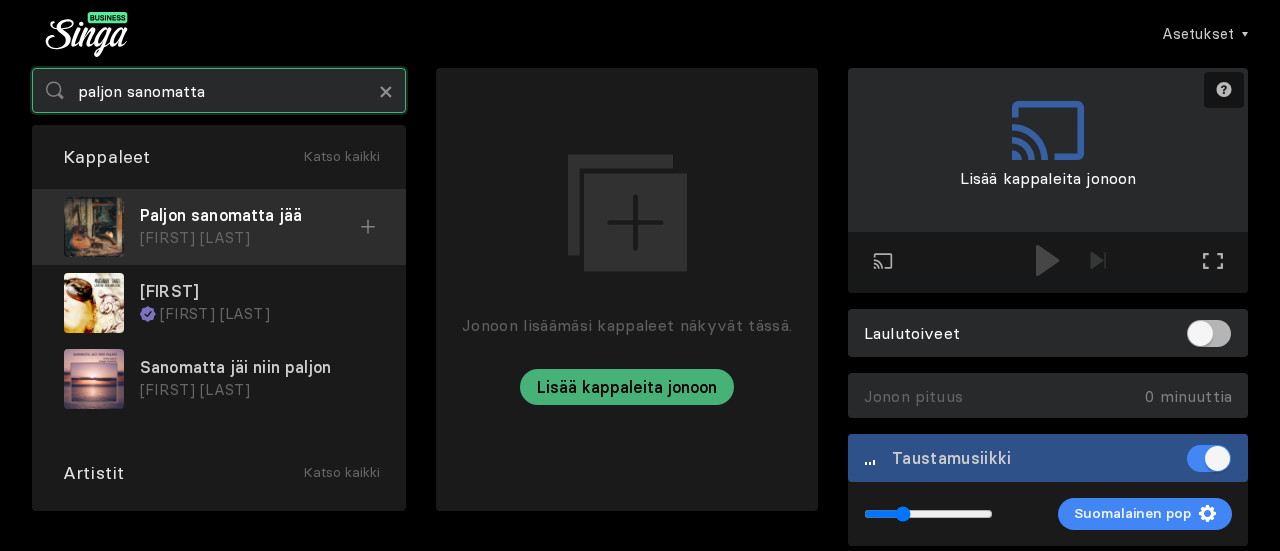 type on "paljon sanomatta" 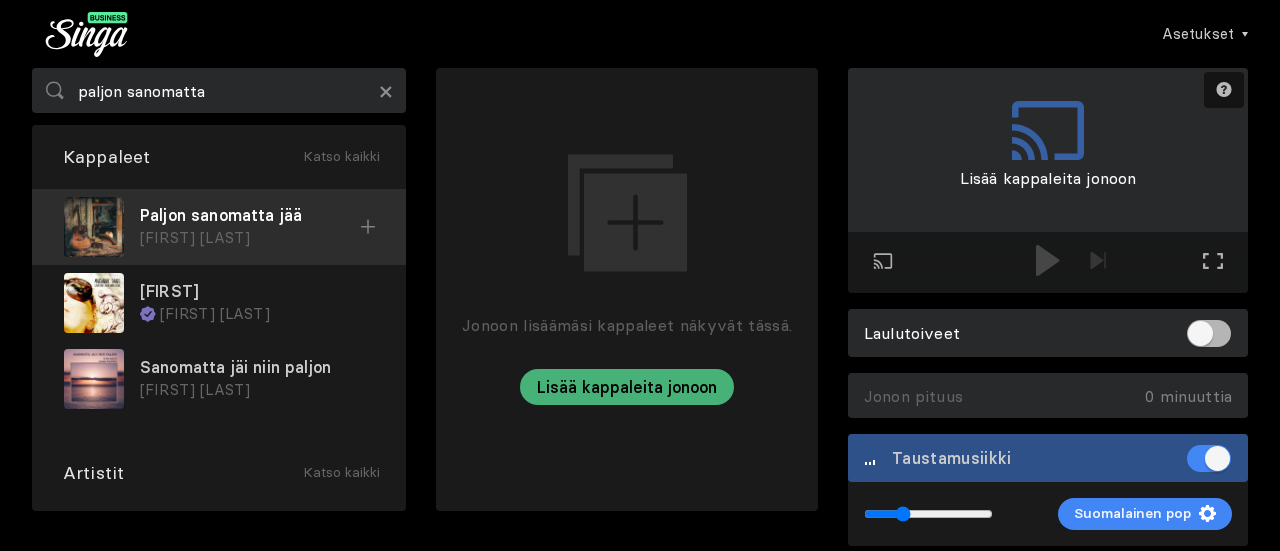 click at bounding box center [368, 227] 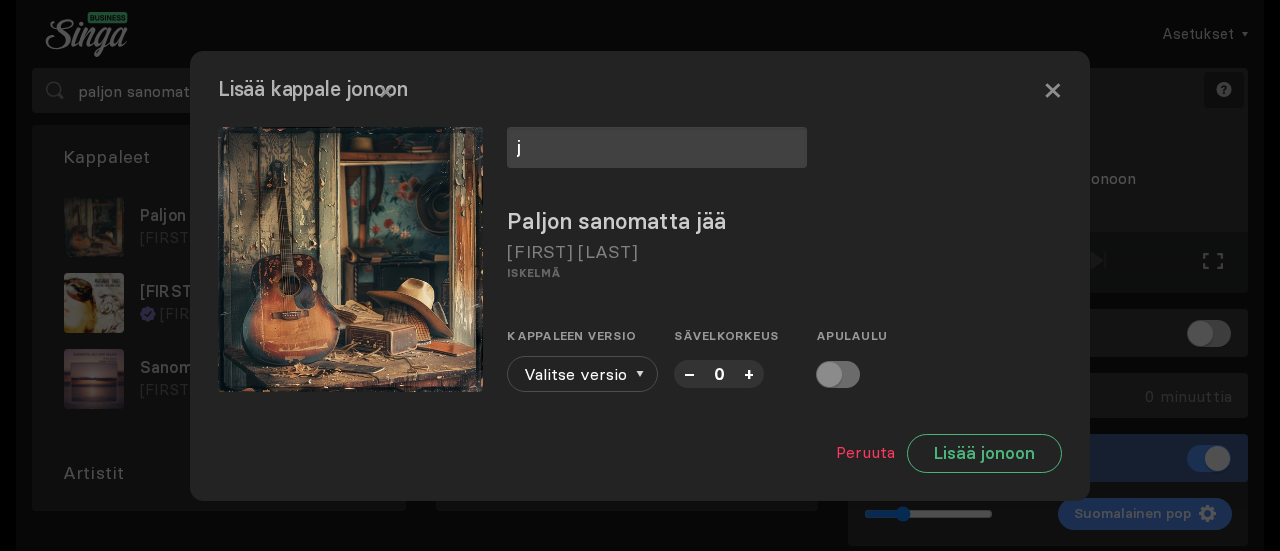 type on "j" 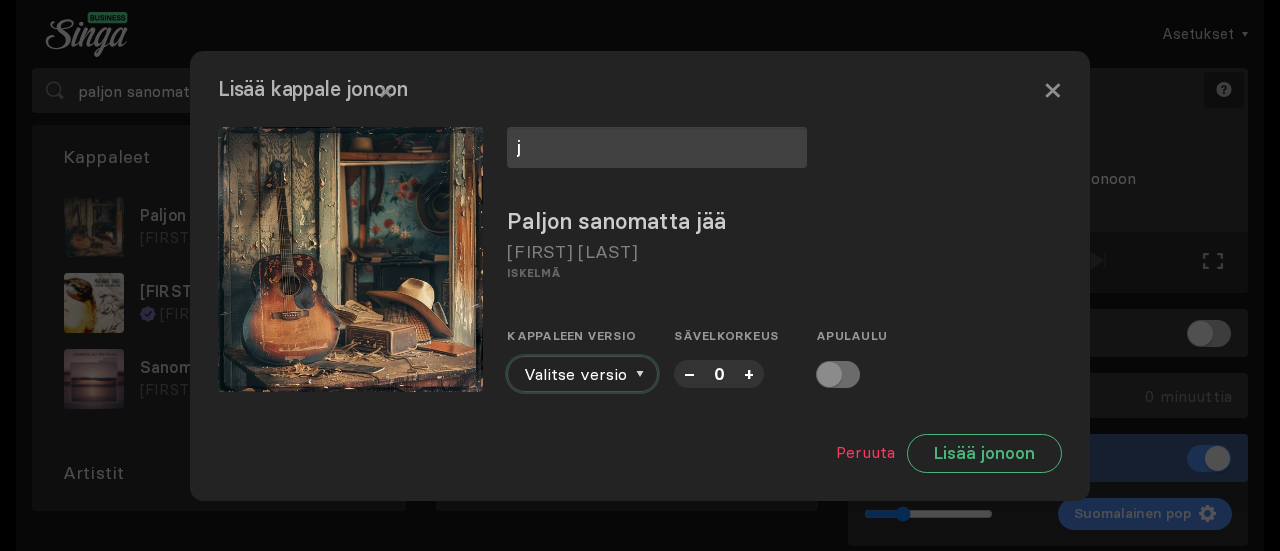 click on "Valitse versio" at bounding box center [582, 374] 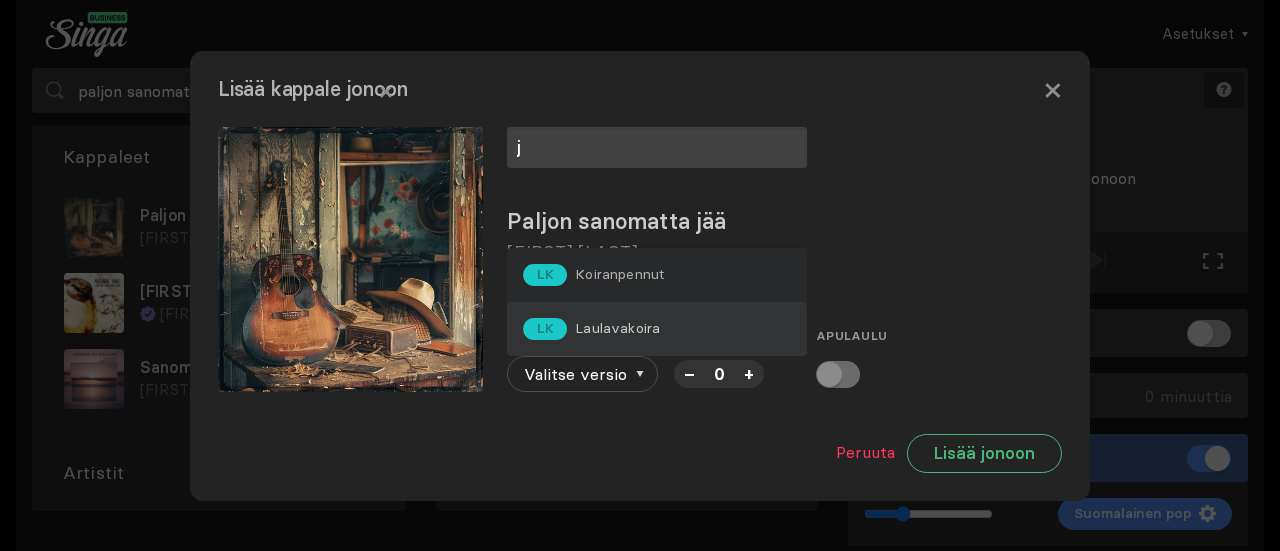 click on "LK Laulavakoira" at bounding box center (593, 275) 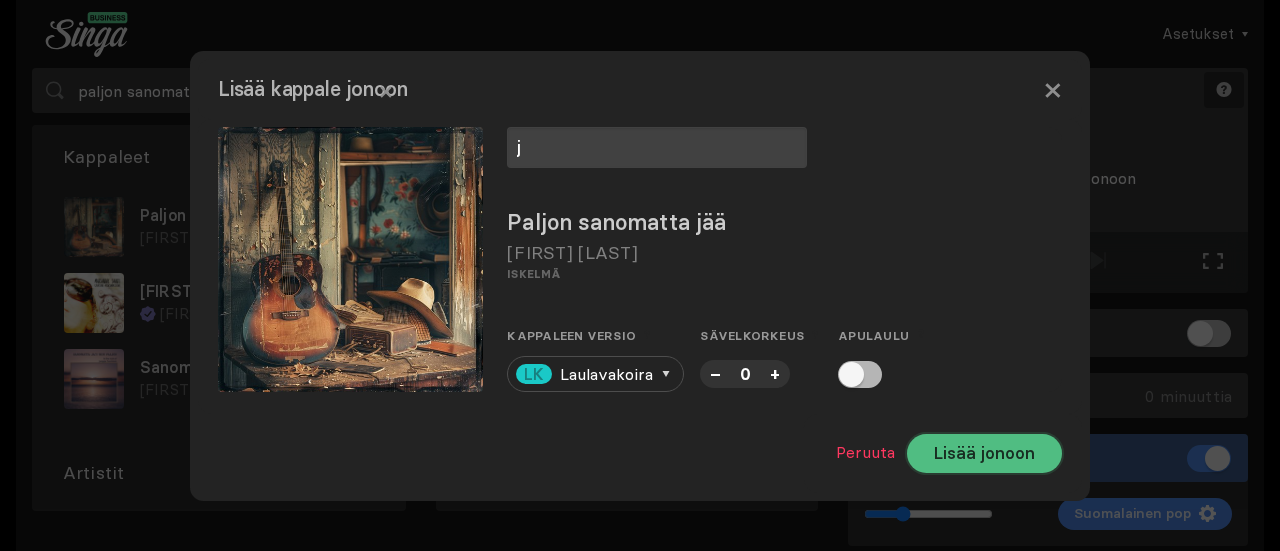 click on "Lisää jonoon" at bounding box center (984, 453) 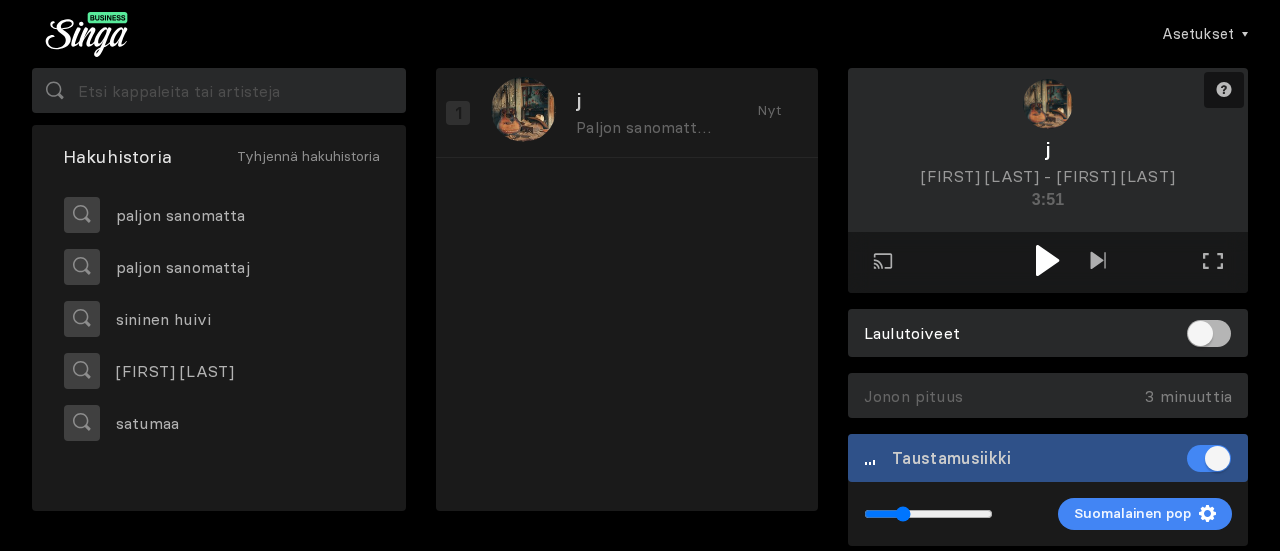 click at bounding box center (1048, 262) 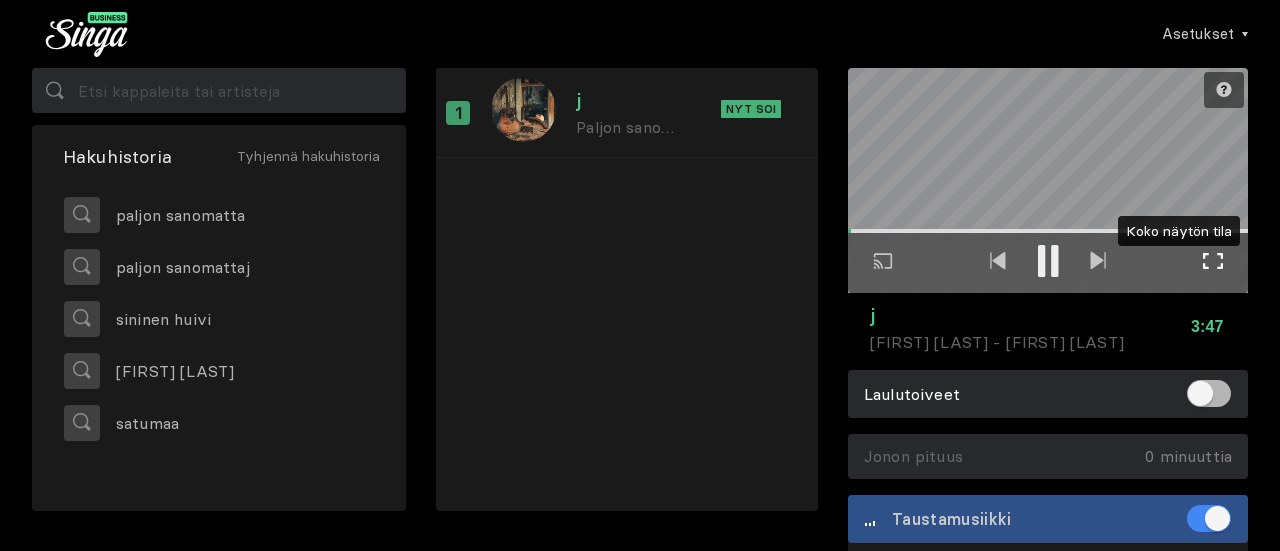 click on "Koko näytön tila Poistu koko näytön tilasta" at bounding box center [1213, 263] 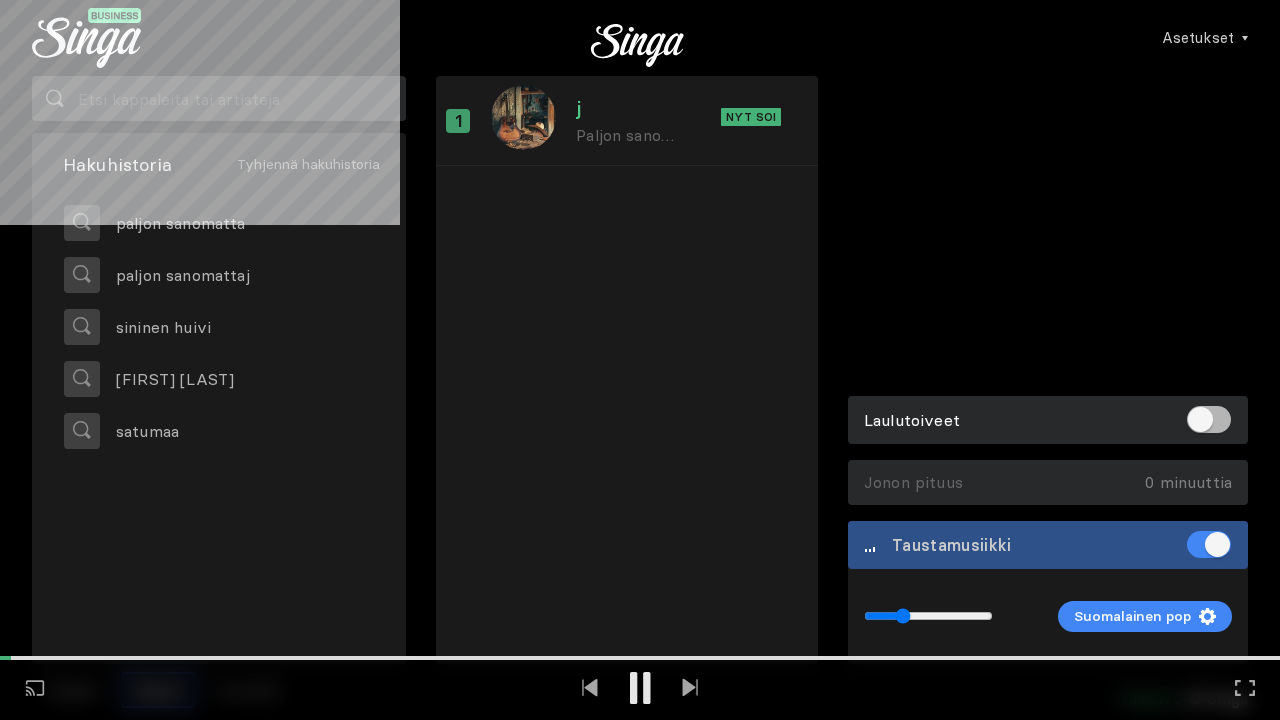 click on "Toista ulkoisessa näytössä Koko näytön tila Poistu koko näytön tilasta" at bounding box center [640, 360] 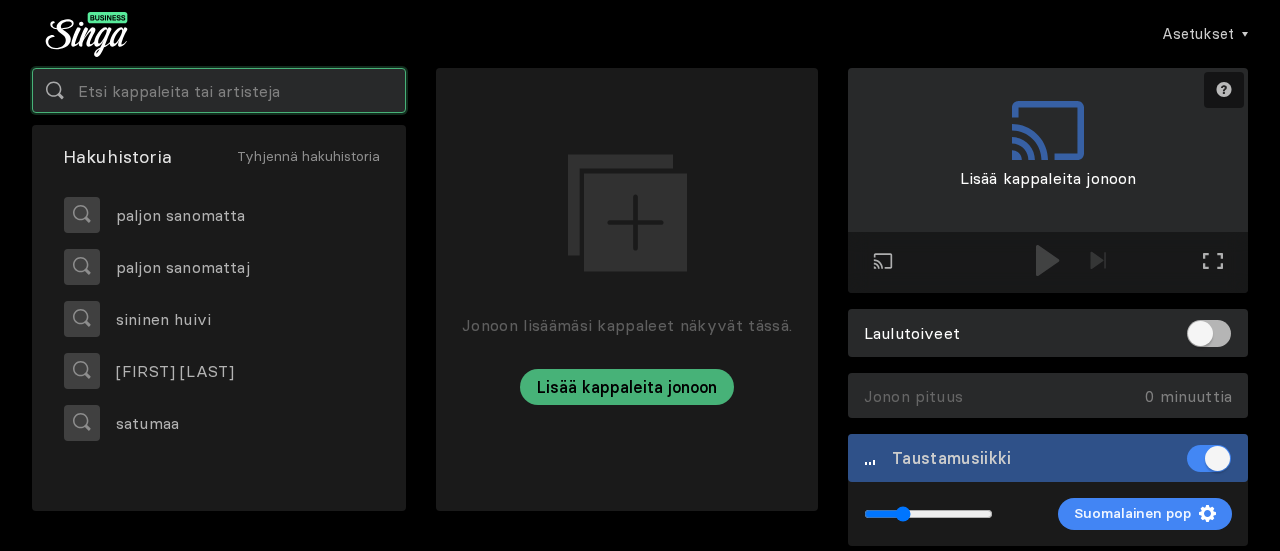 click at bounding box center (219, 90) 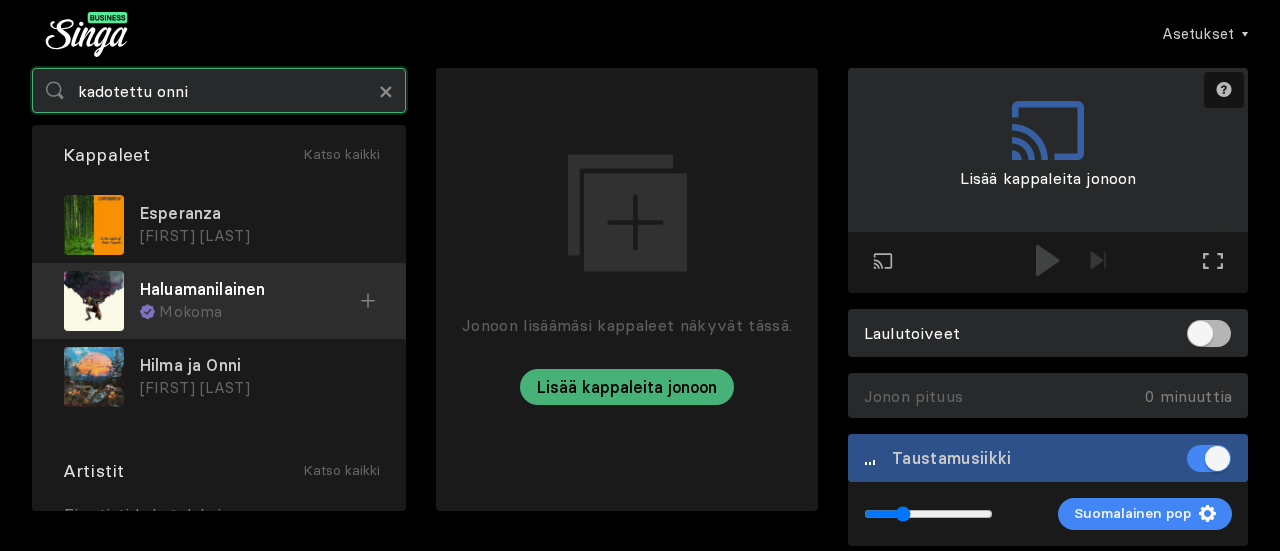 scroll, scrollTop: 0, scrollLeft: 0, axis: both 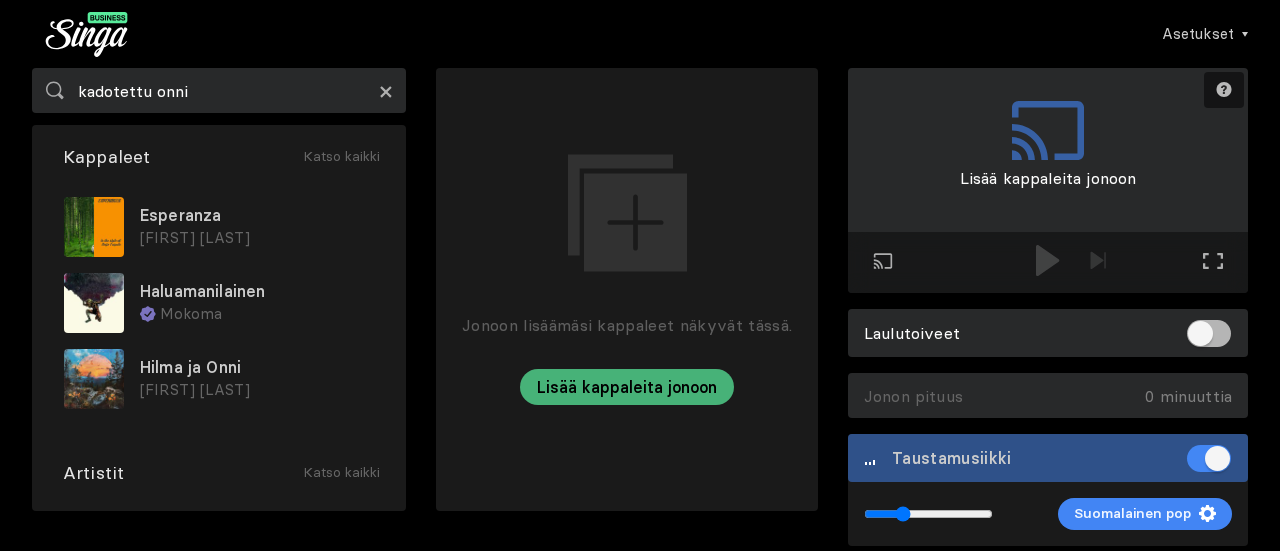 click on "×" at bounding box center (386, 91) 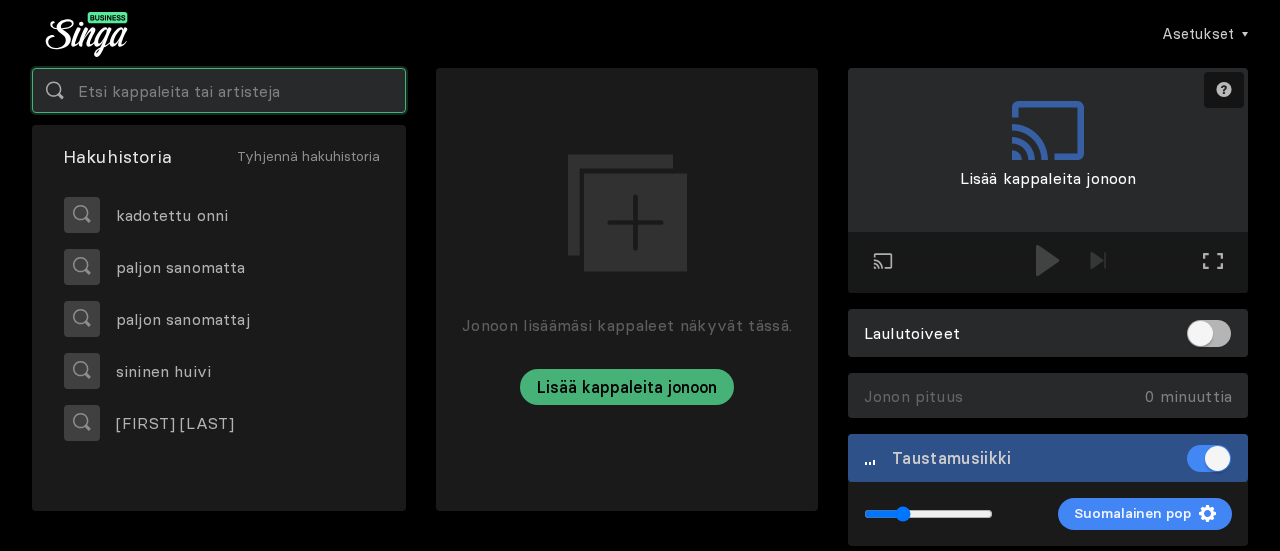 click at bounding box center [219, 90] 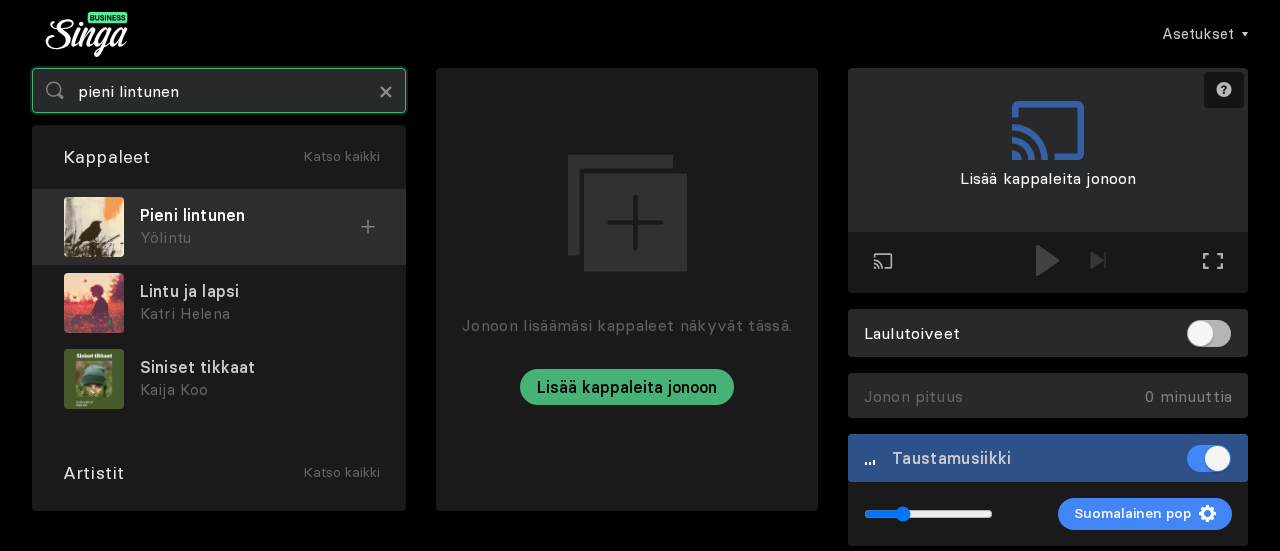 type on "pieni lintunen" 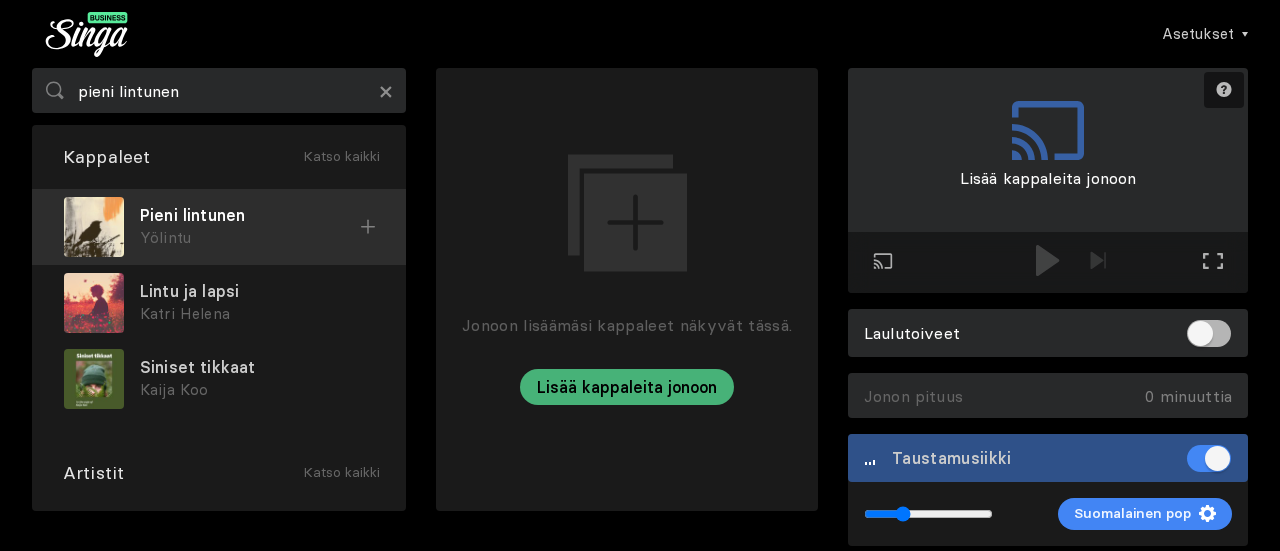 click at bounding box center (368, 227) 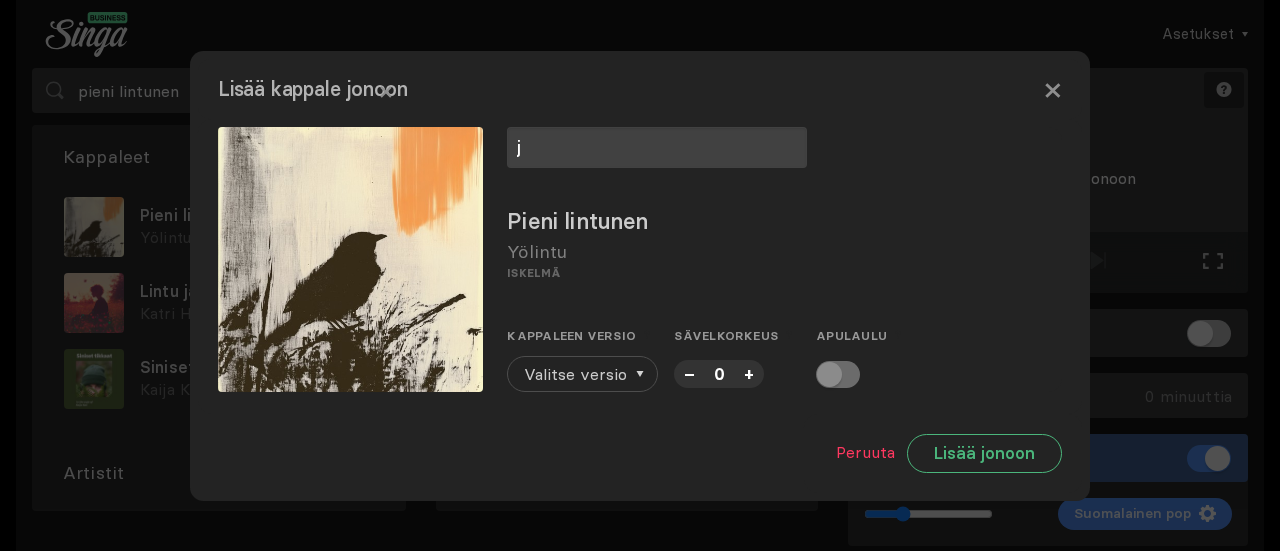 type on "j" 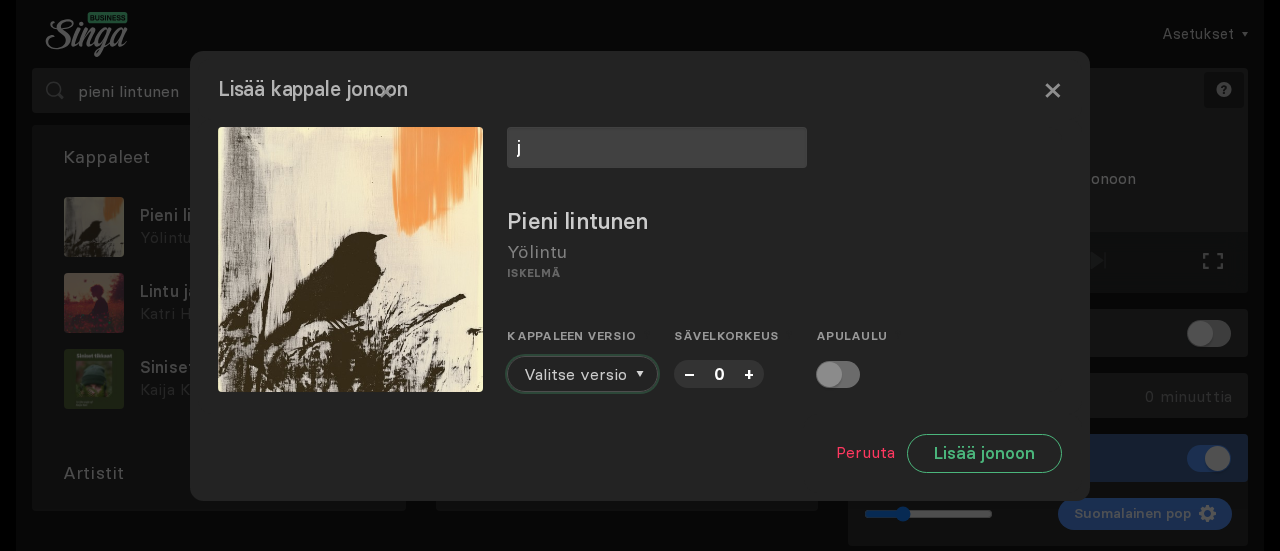 click on "Valitse versio" at bounding box center (575, 374) 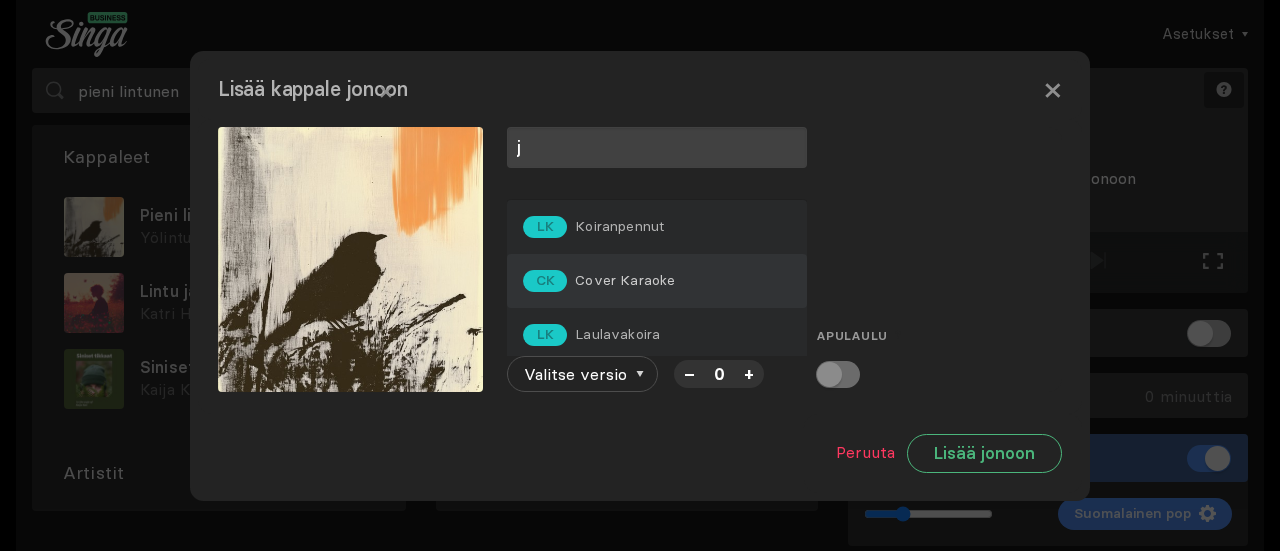 click on "Cover Karaoke" at bounding box center [619, 226] 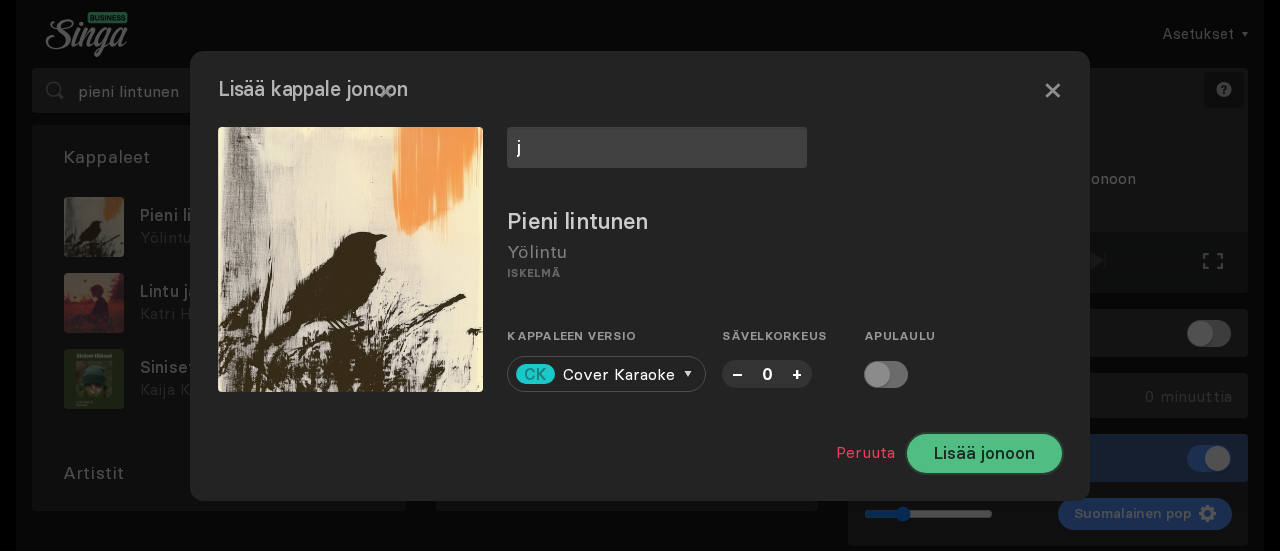 click on "Lisää jonoon" at bounding box center (984, 453) 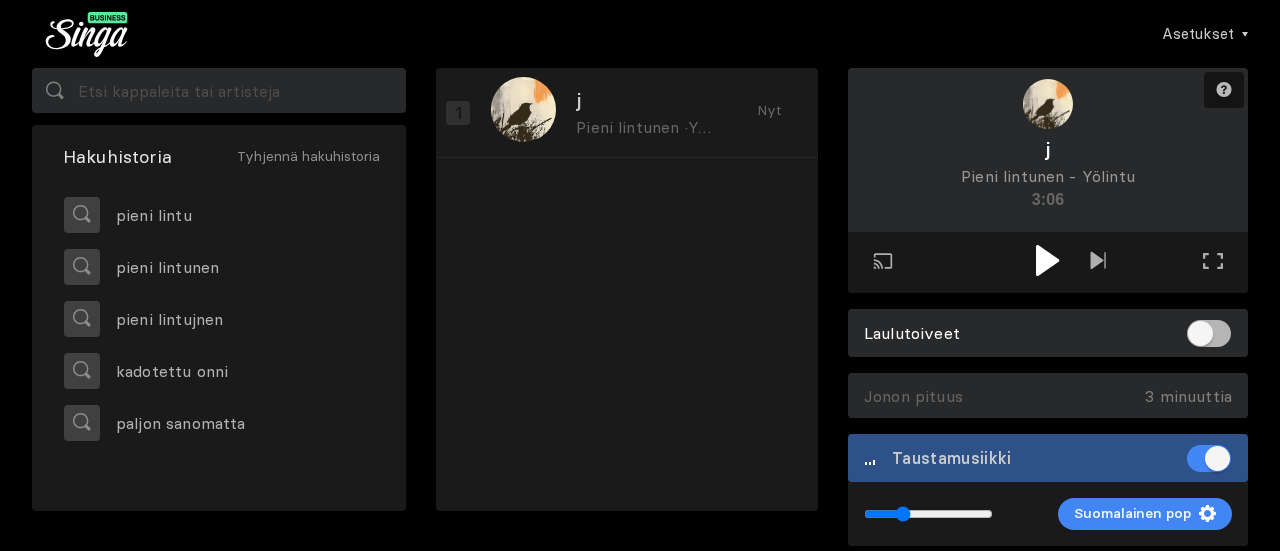 click at bounding box center [1047, 260] 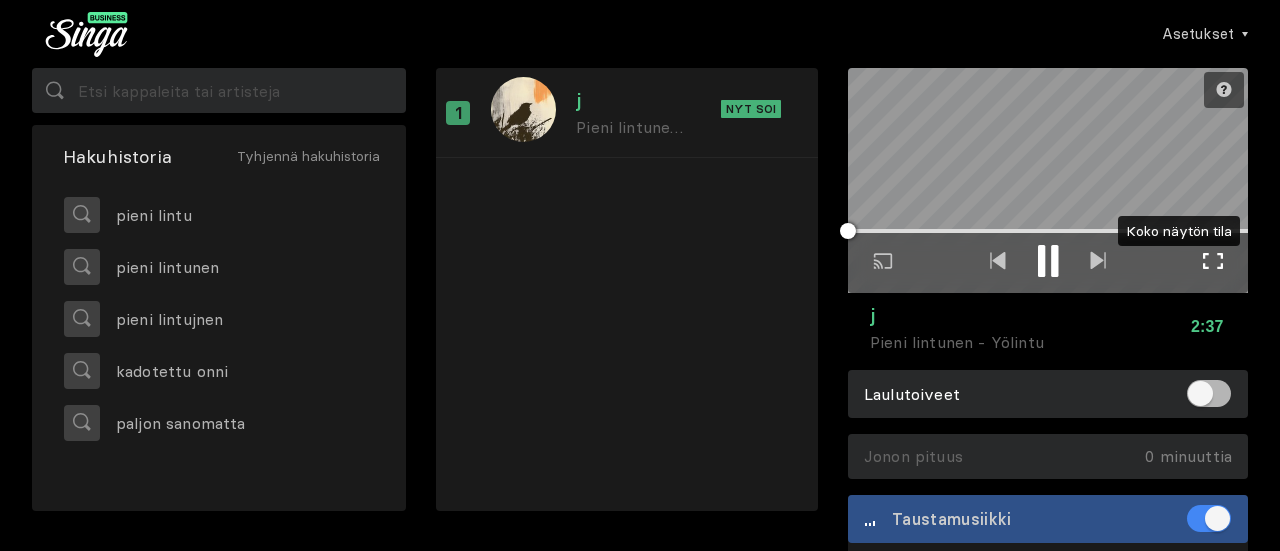click at bounding box center (1213, 261) 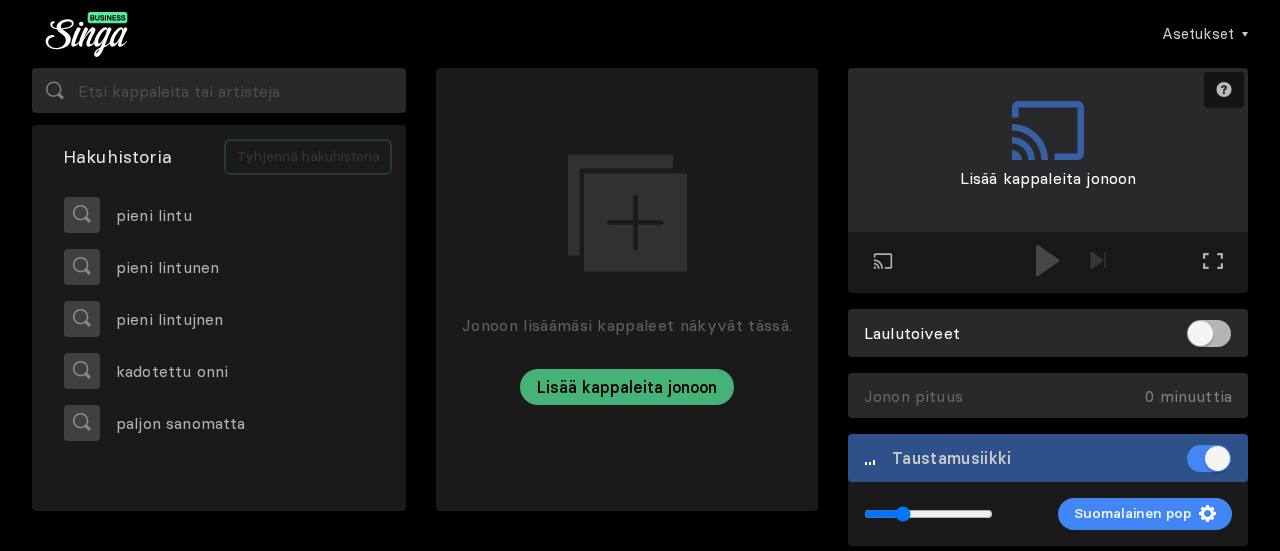 click on "Tyhjennä hakuhistoria" at bounding box center [308, 157] 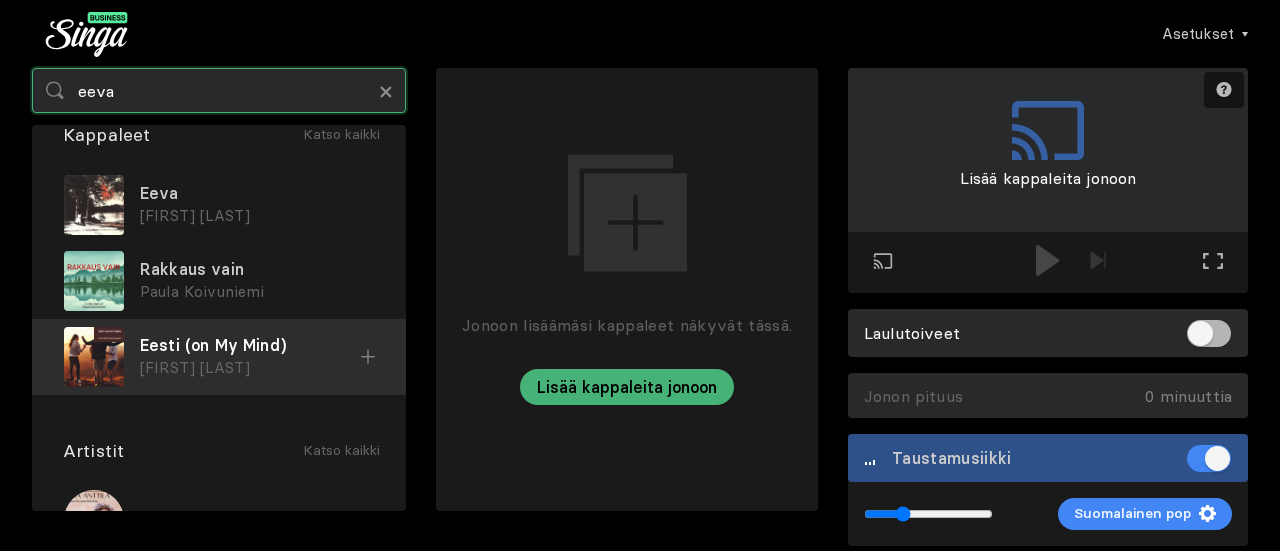 scroll, scrollTop: 0, scrollLeft: 0, axis: both 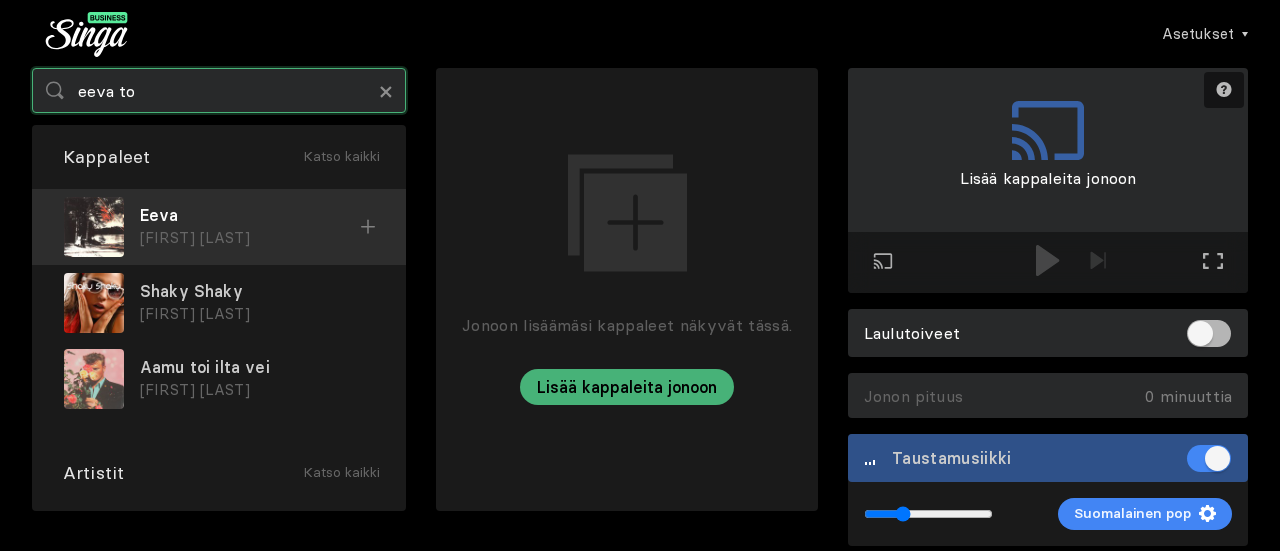 type on "eeva to" 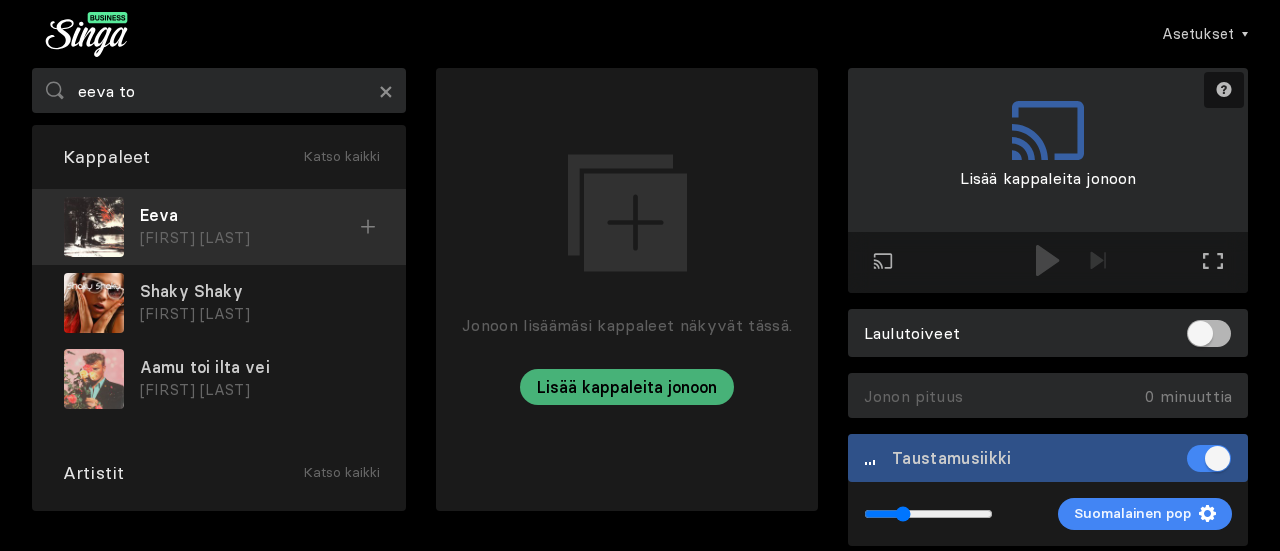 click at bounding box center (368, 227) 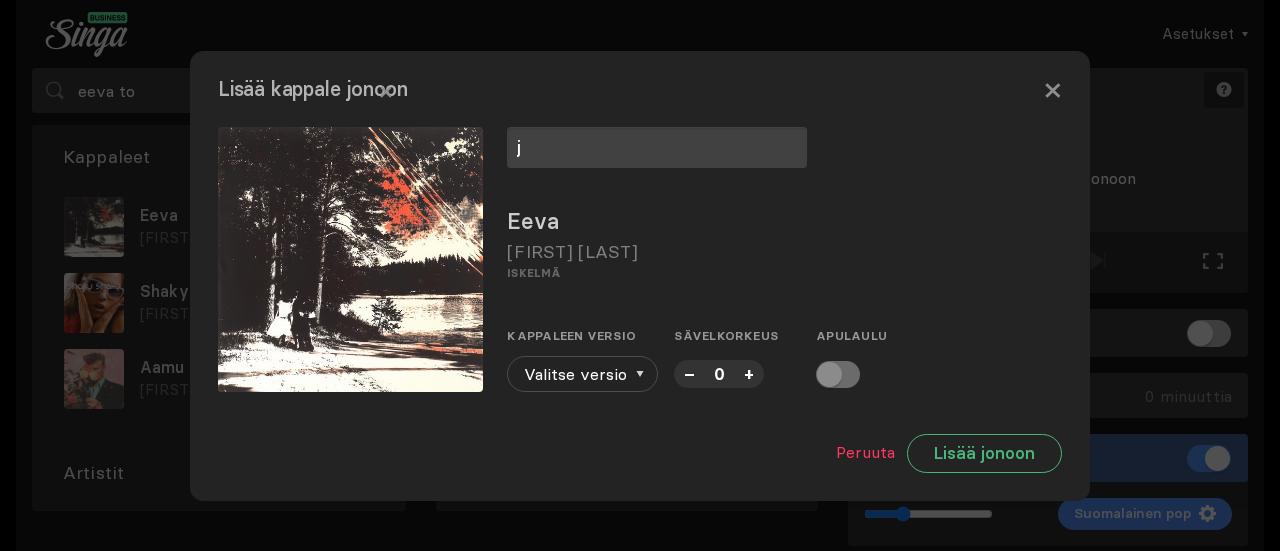 type on "j" 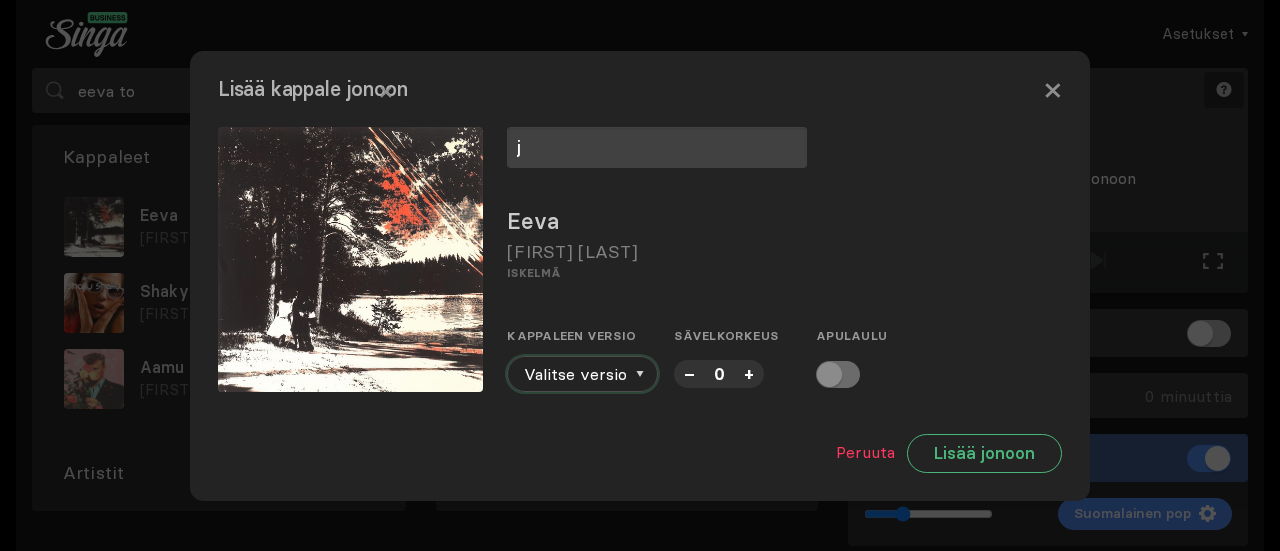 click on "Valitse versio" at bounding box center (582, 374) 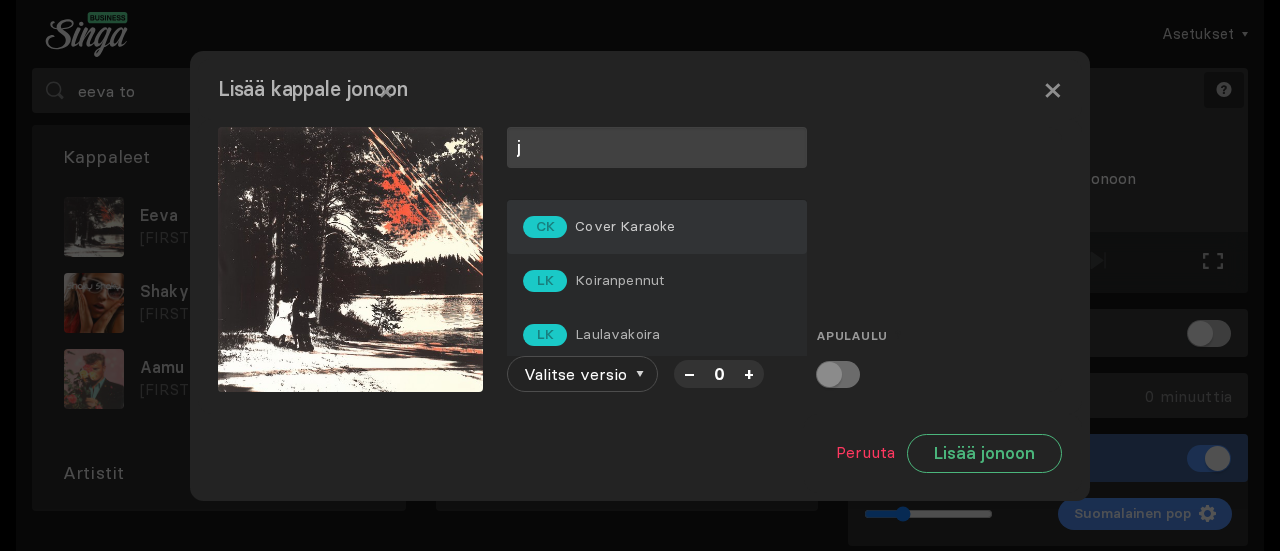 click on "CK Cover Karaoke" at bounding box center (657, 227) 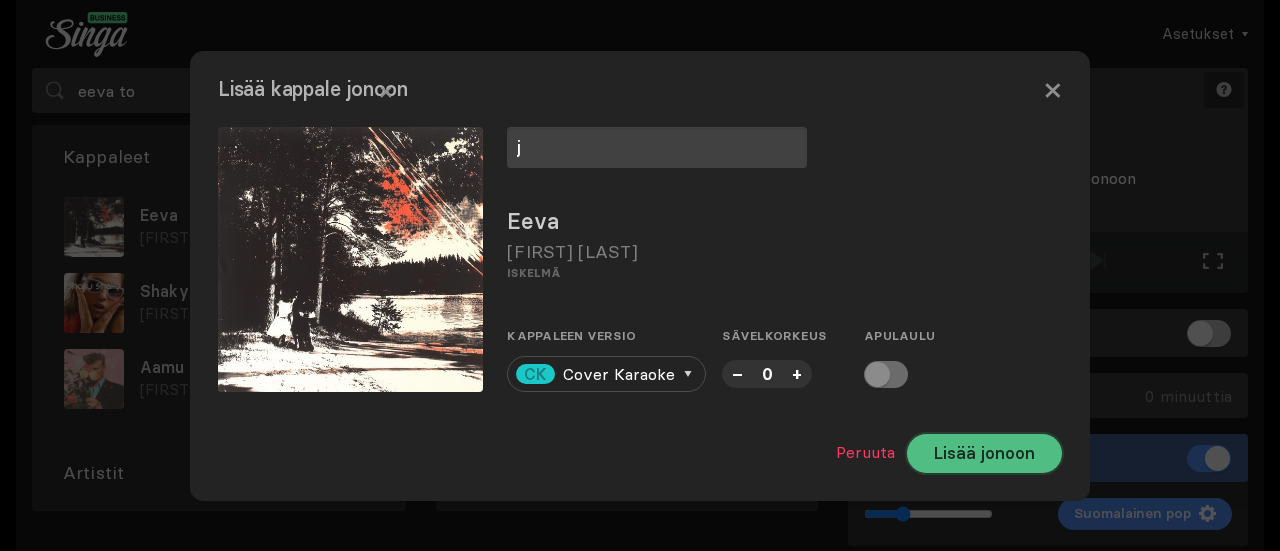 click on "Lisää jonoon" at bounding box center (984, 453) 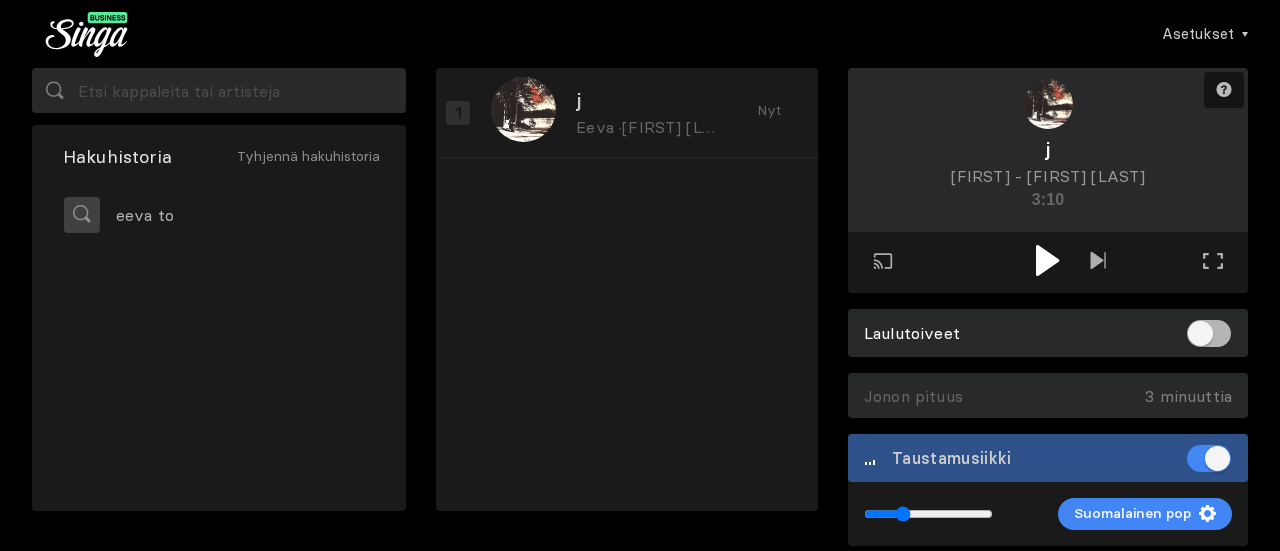 click at bounding box center (1047, 260) 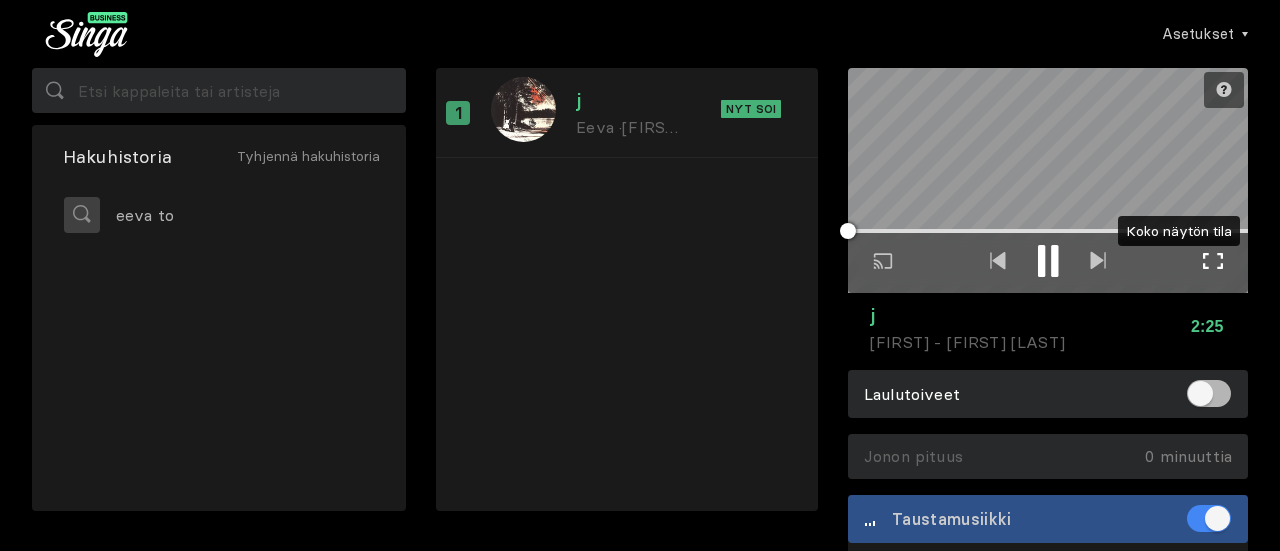 click at bounding box center [1213, 261] 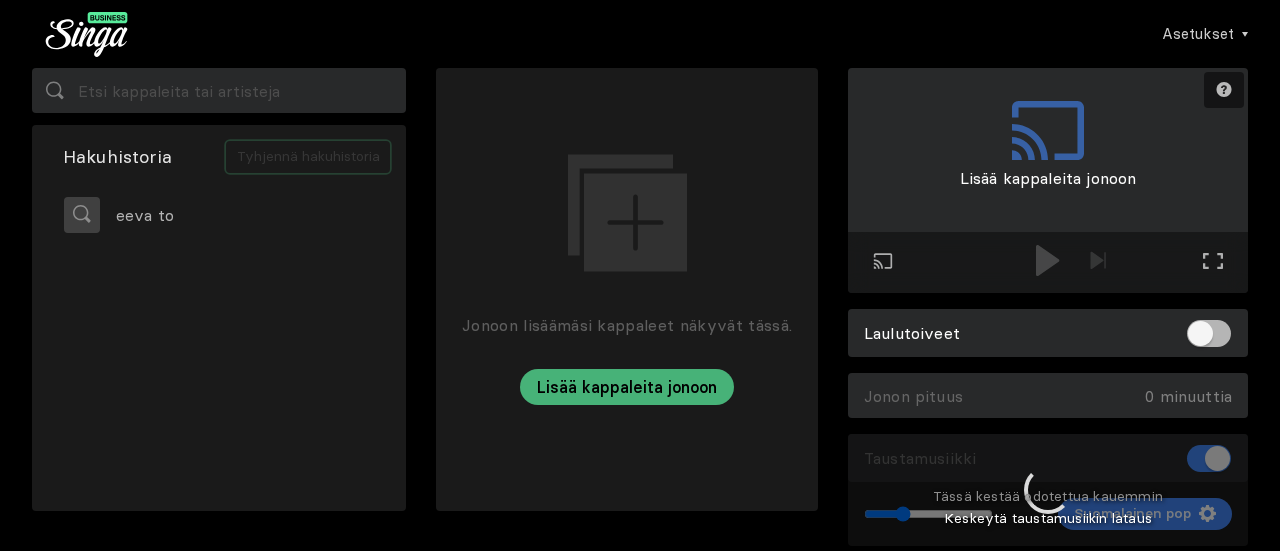 click on "Tyhjennä hakuhistoria" at bounding box center [308, 157] 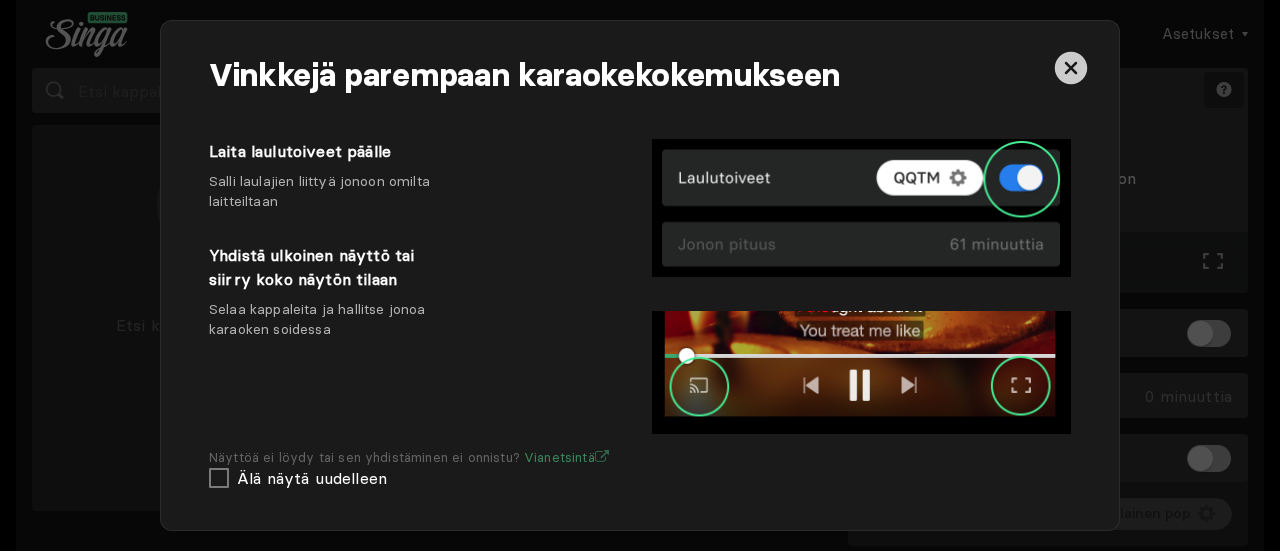 scroll, scrollTop: 0, scrollLeft: 0, axis: both 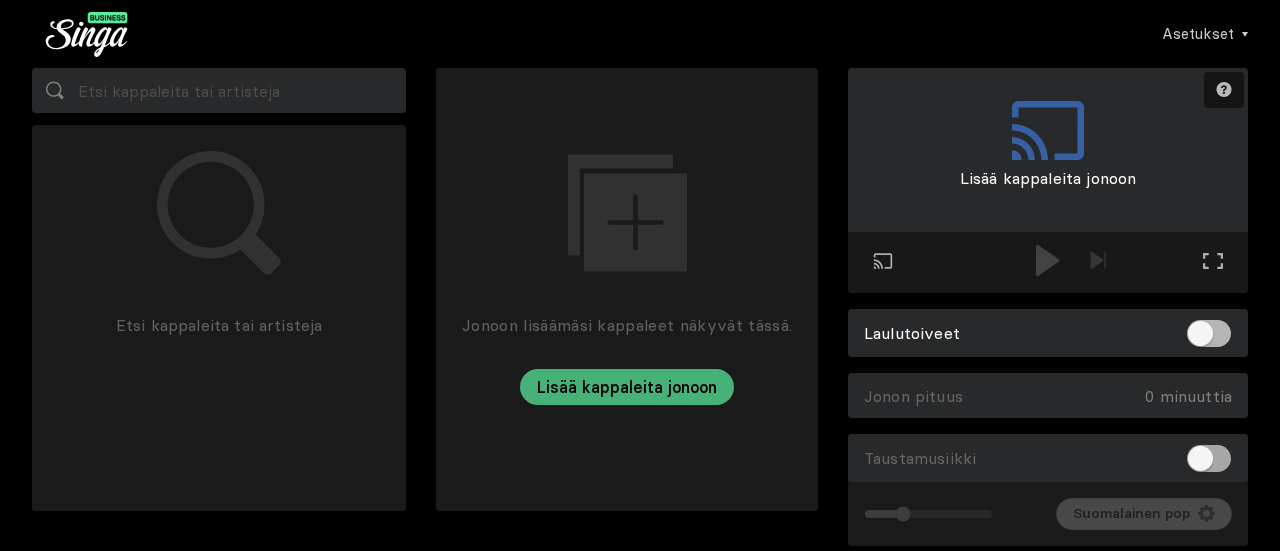 click at bounding box center [1209, 458] 